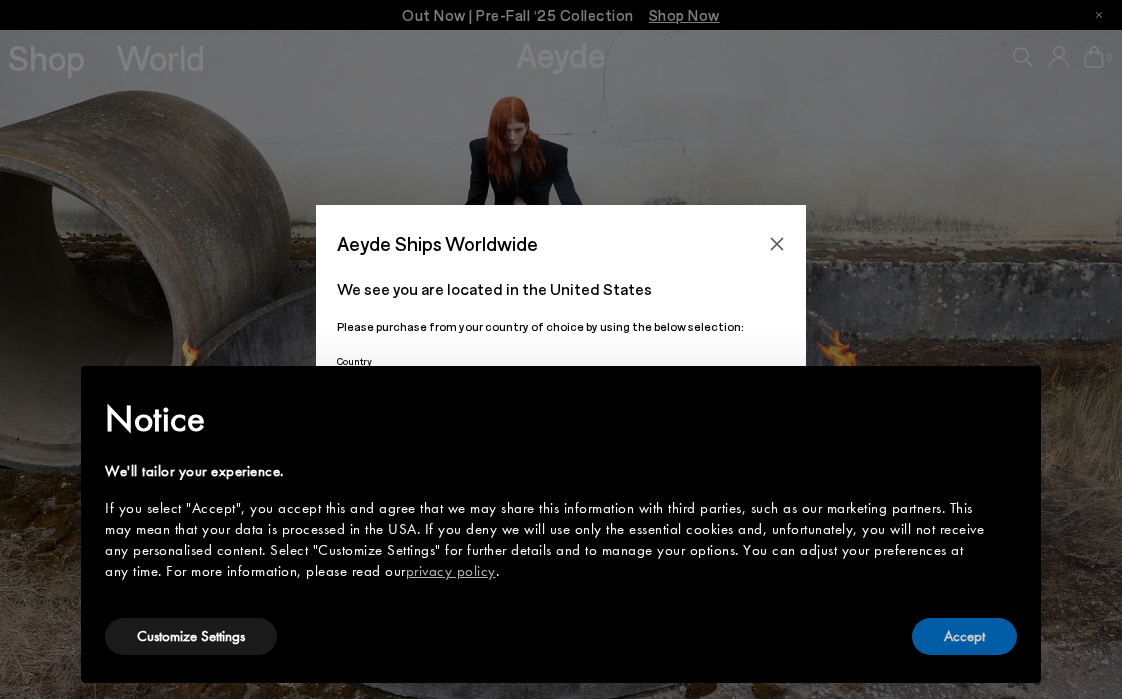 scroll, scrollTop: 0, scrollLeft: 0, axis: both 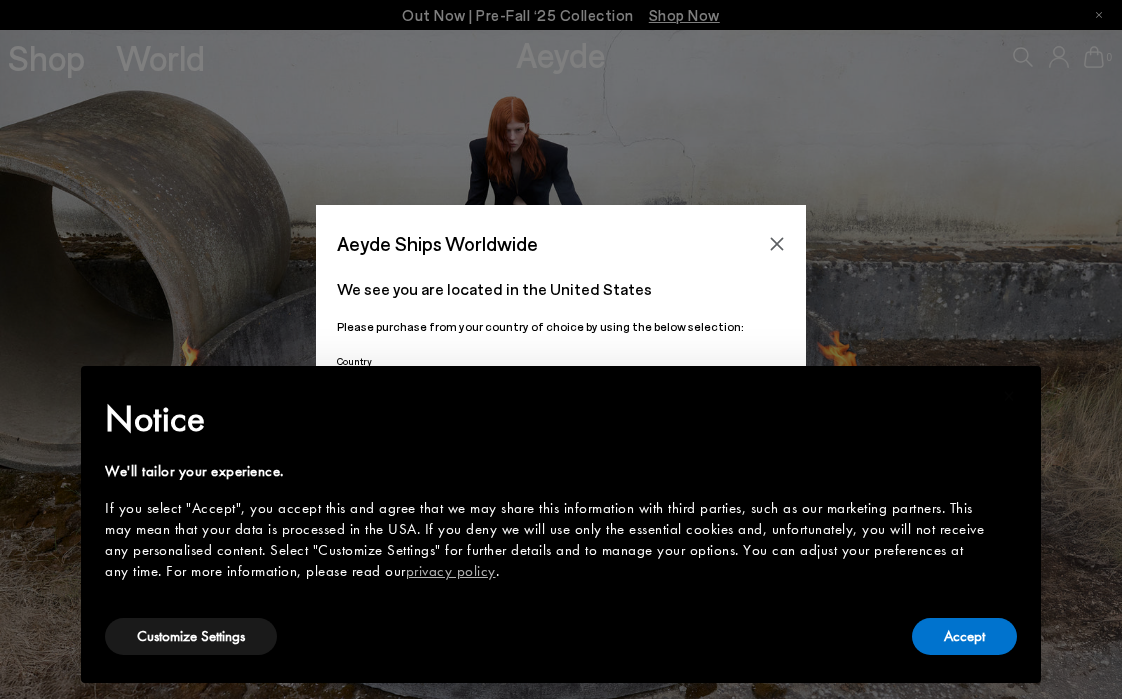 click on "Aeyde Ships Worldwide
We see you are located in the United States
Please purchase from your country of choice by using the below selection:" at bounding box center [561, 349] 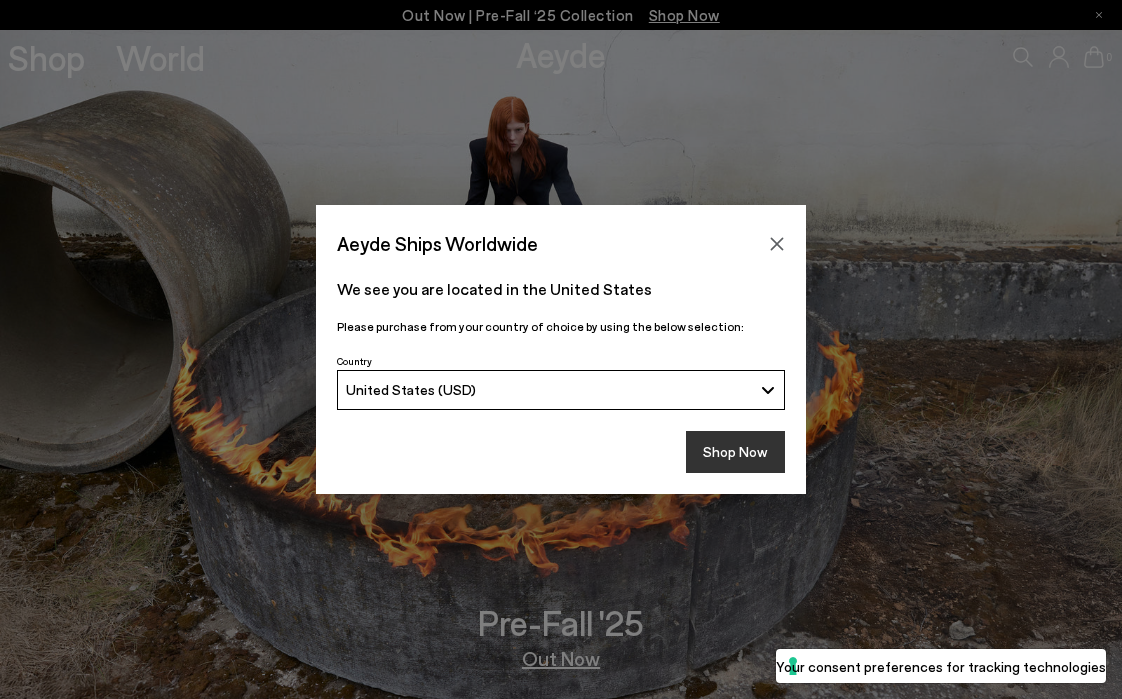 click on "Shop Now" at bounding box center [735, 452] 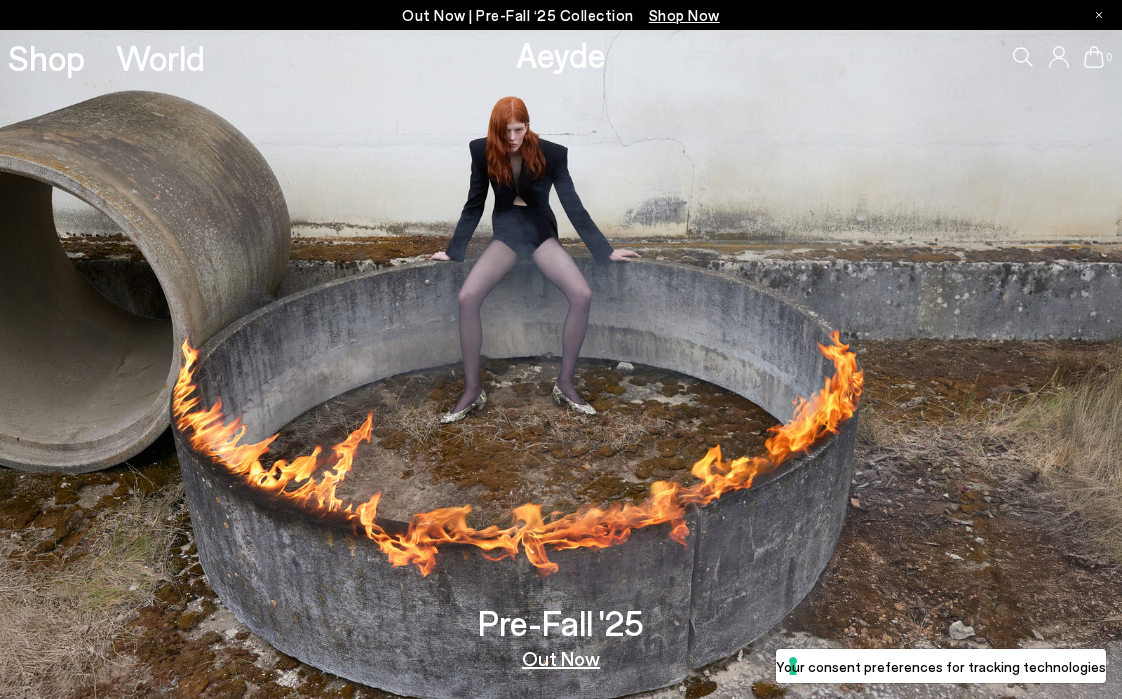 scroll, scrollTop: 0, scrollLeft: 0, axis: both 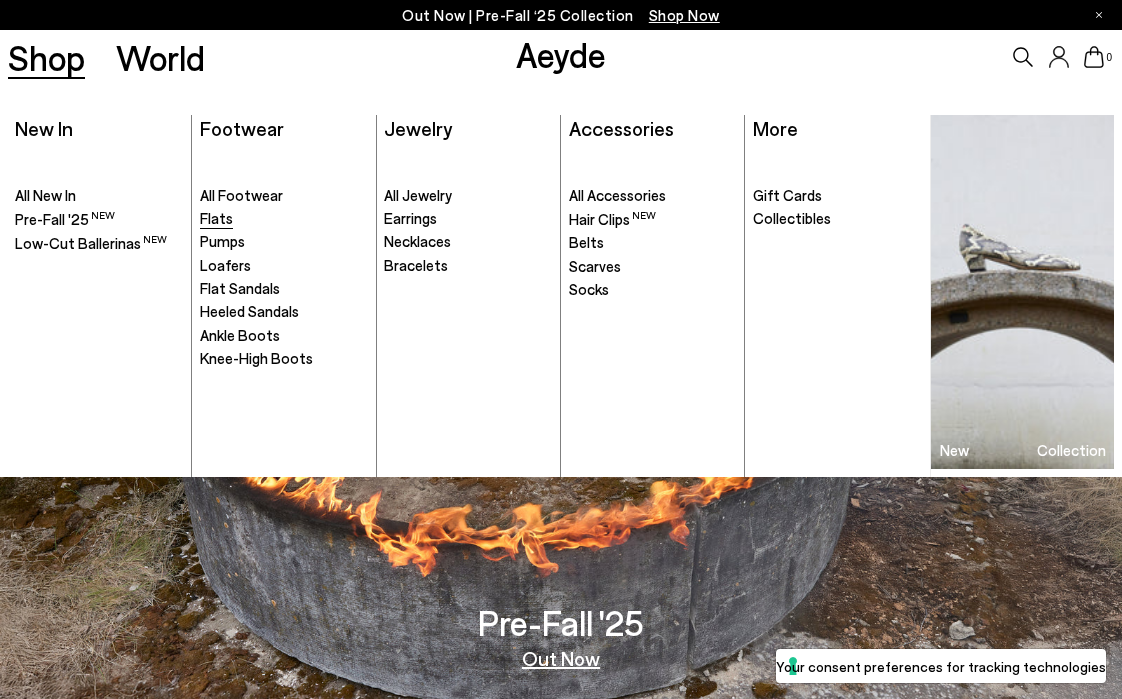 click on "Flats" at bounding box center [216, 218] 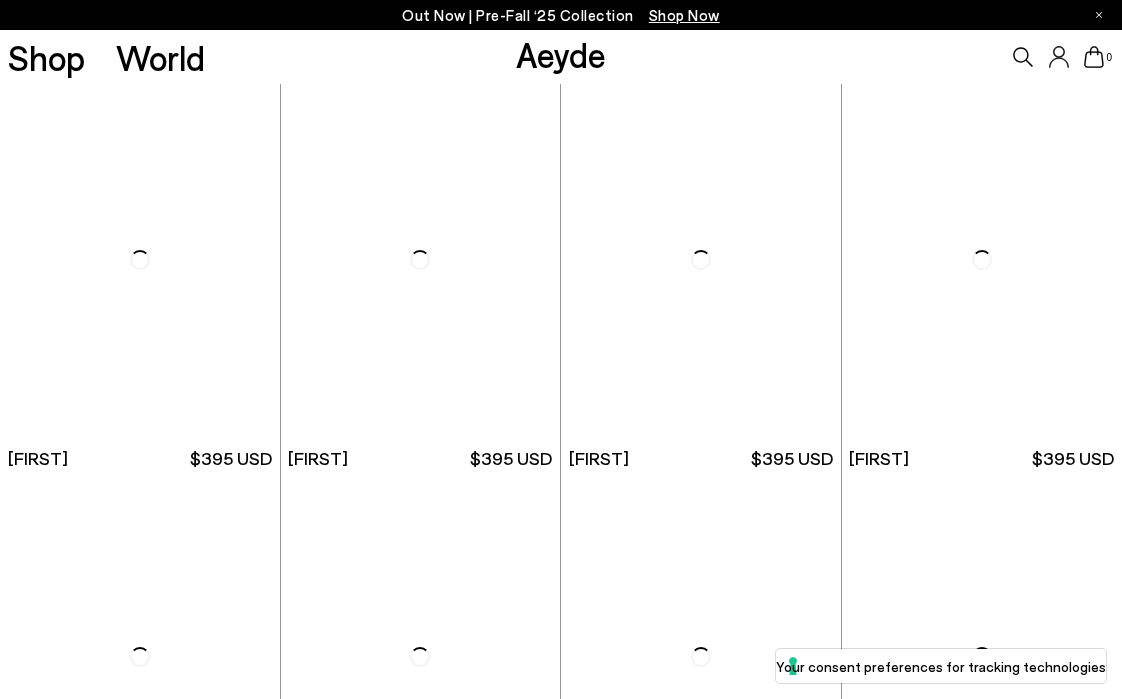 scroll, scrollTop: 0, scrollLeft: 0, axis: both 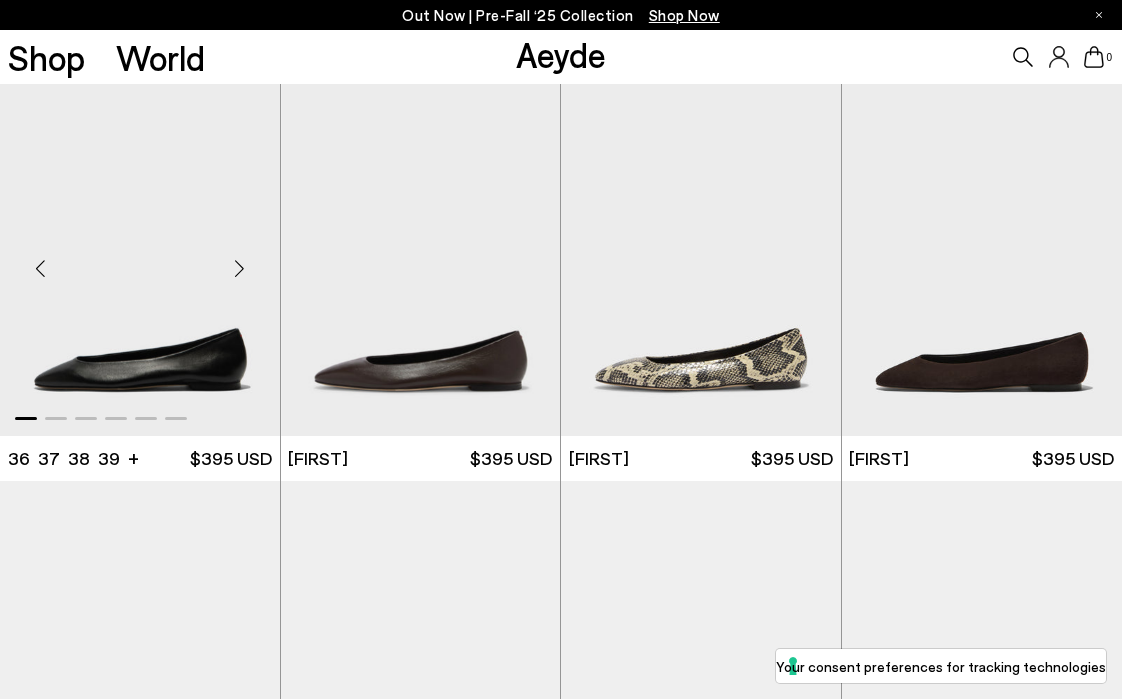 click at bounding box center [240, 268] 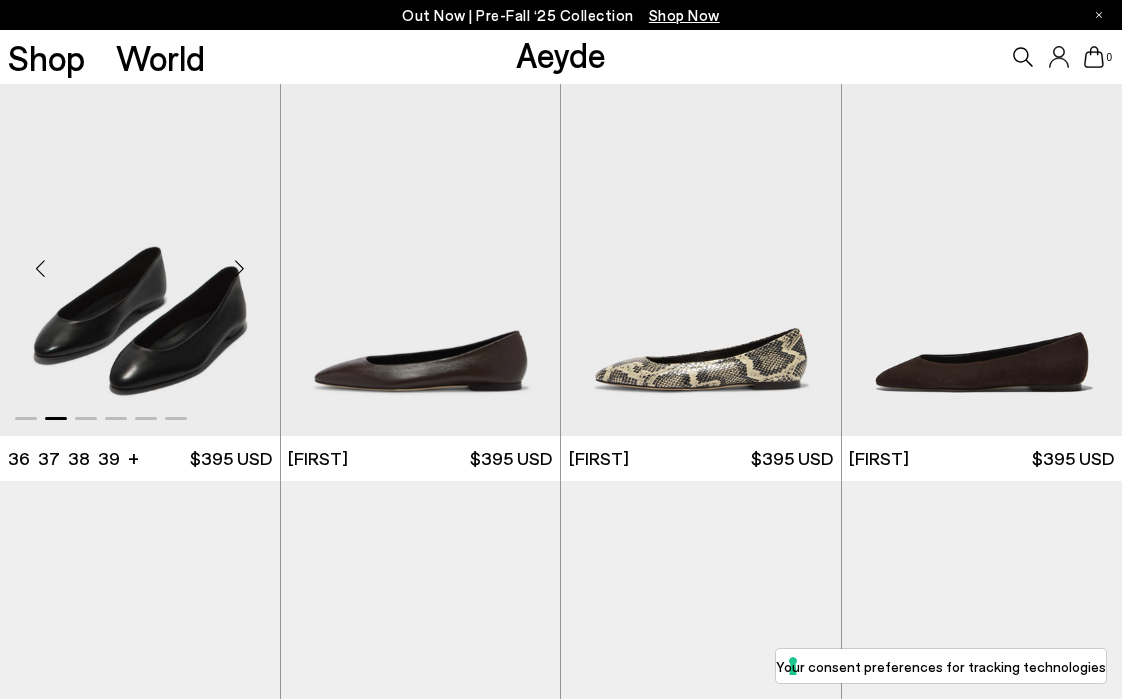 click at bounding box center (240, 268) 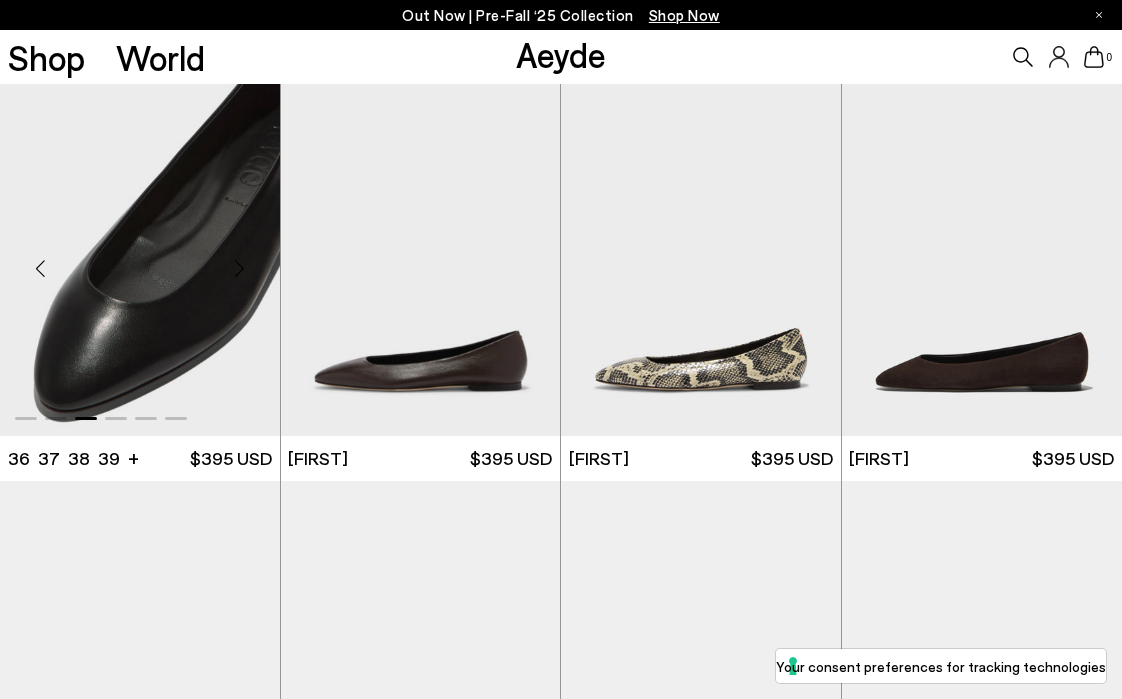 click at bounding box center (240, 268) 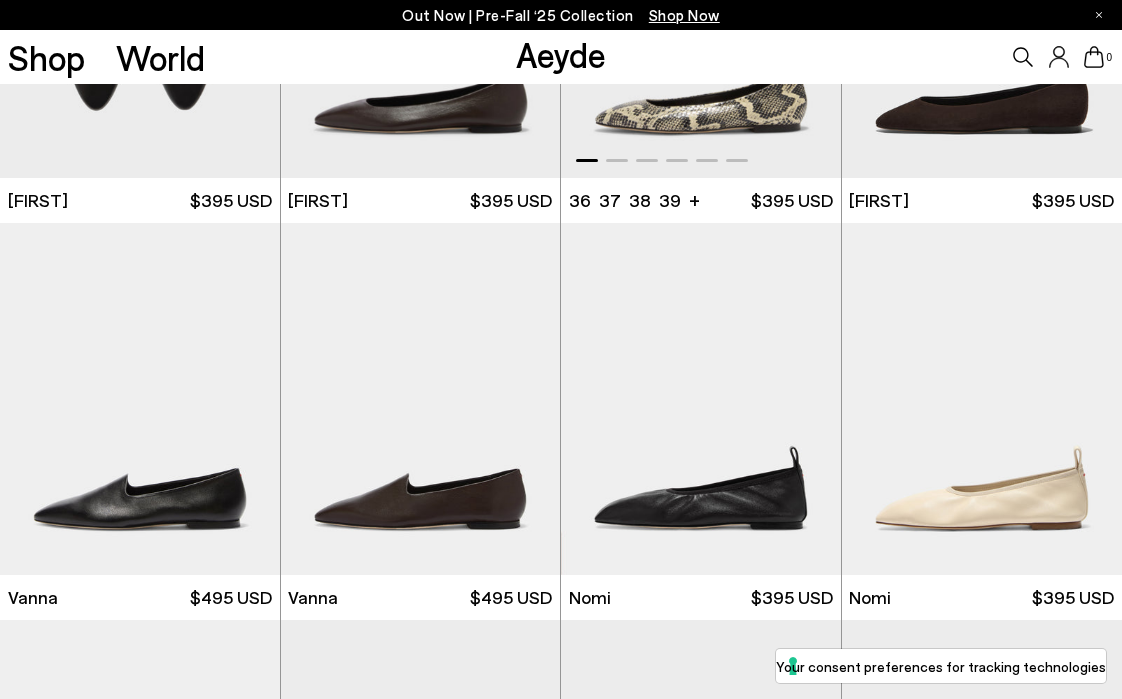 scroll, scrollTop: 384, scrollLeft: 0, axis: vertical 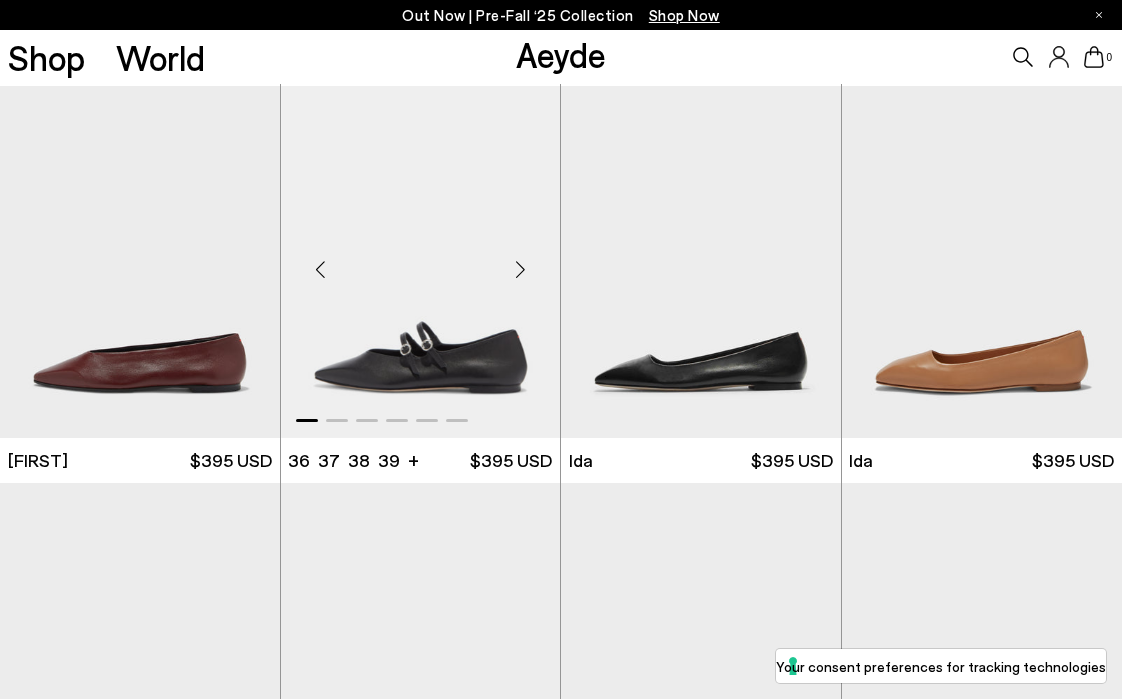click at bounding box center (520, 270) 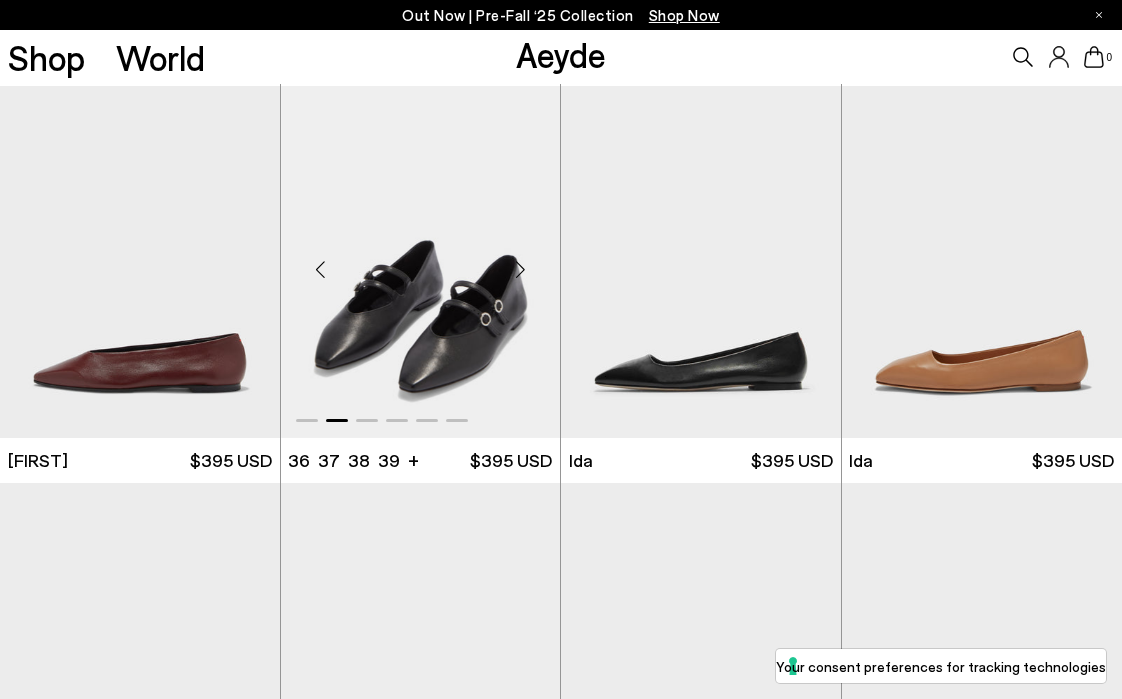 click at bounding box center (520, 270) 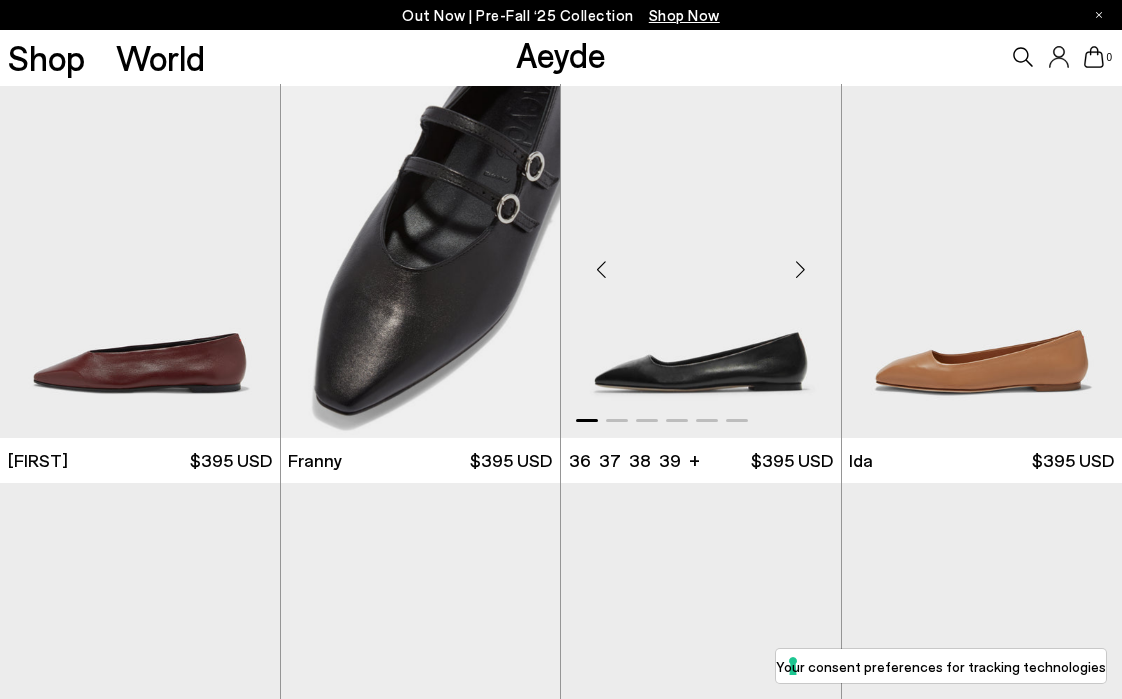 click at bounding box center [801, 270] 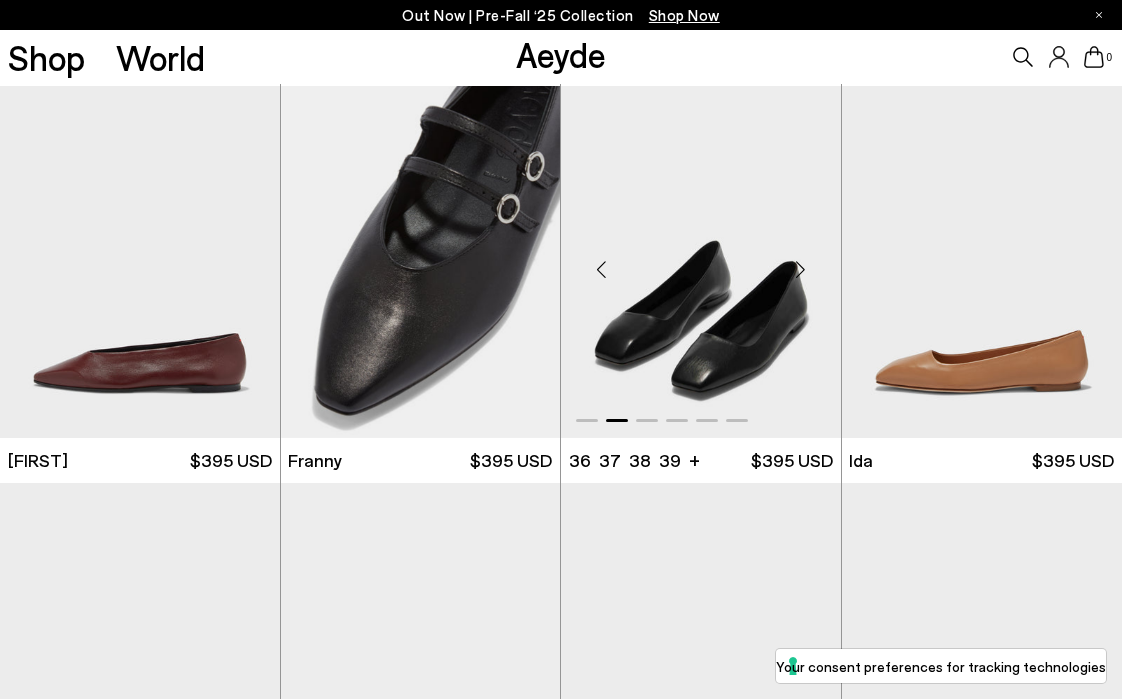 click at bounding box center (801, 270) 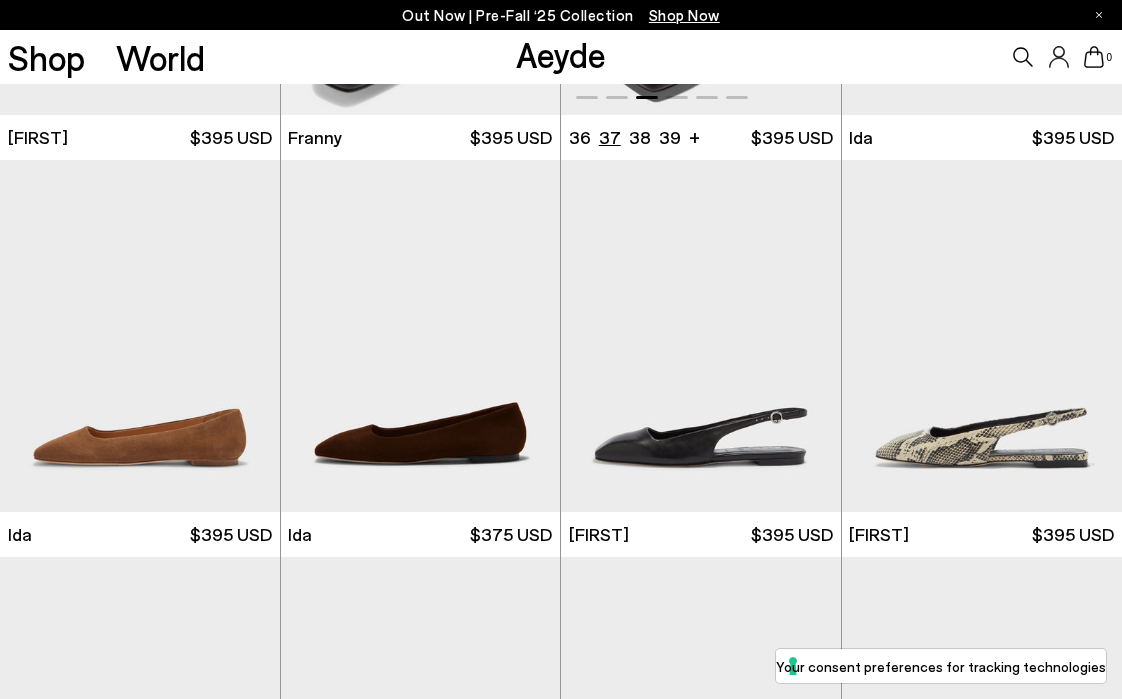 scroll, scrollTop: 1977, scrollLeft: 0, axis: vertical 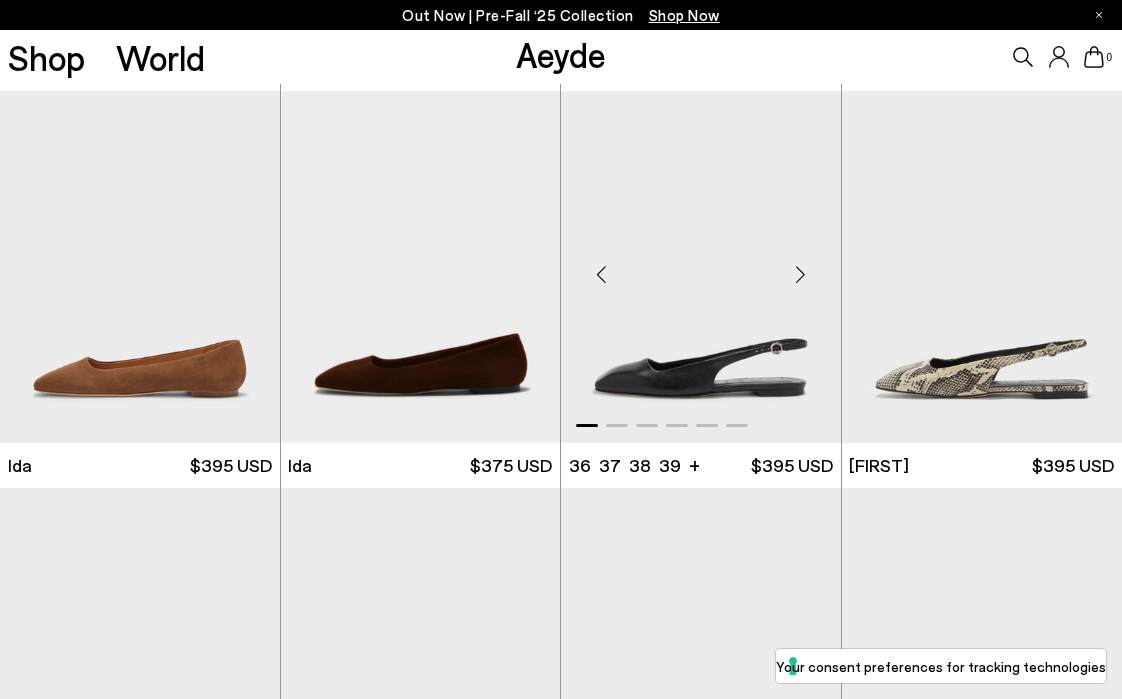 click at bounding box center [801, 275] 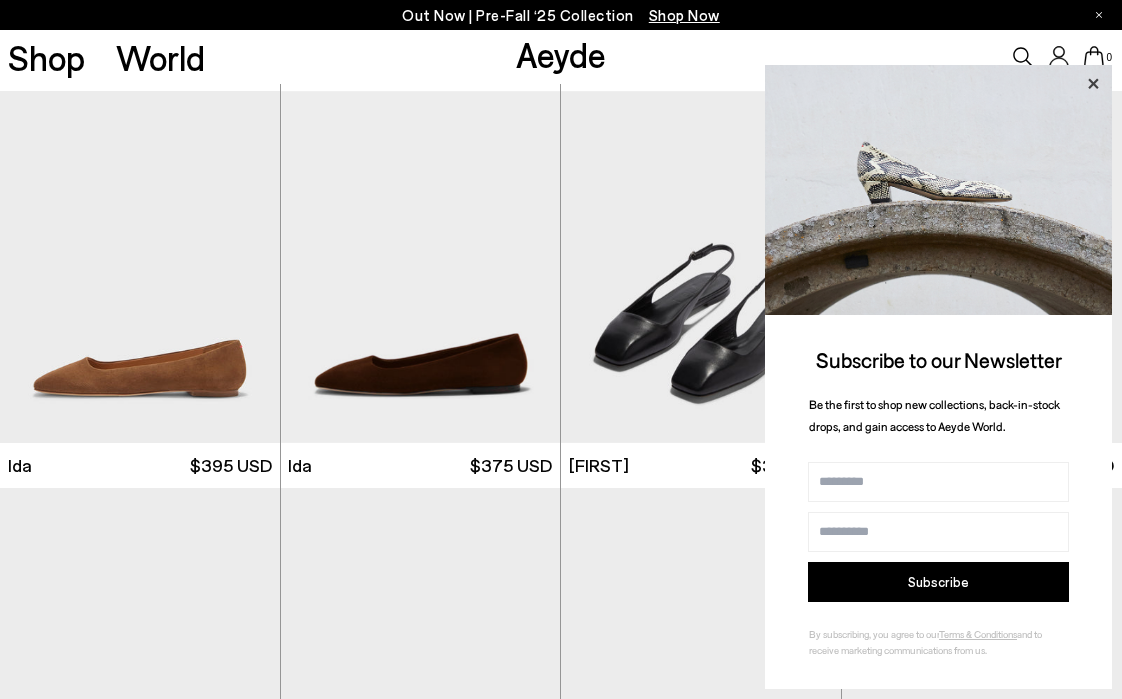 click 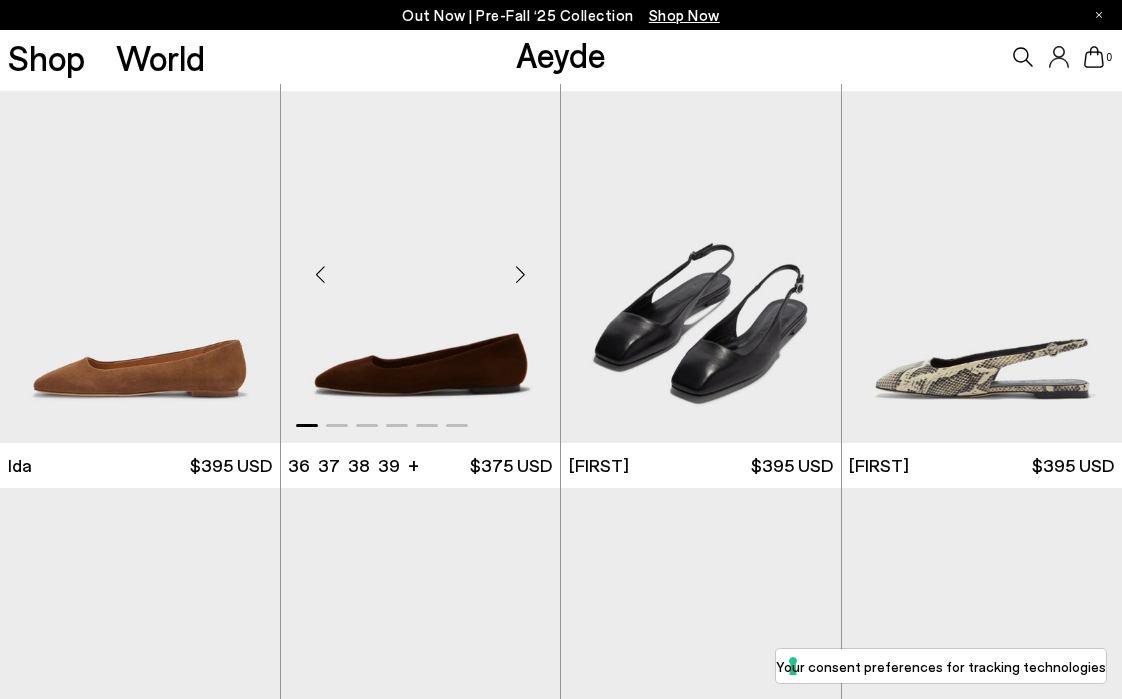 click at bounding box center (520, 275) 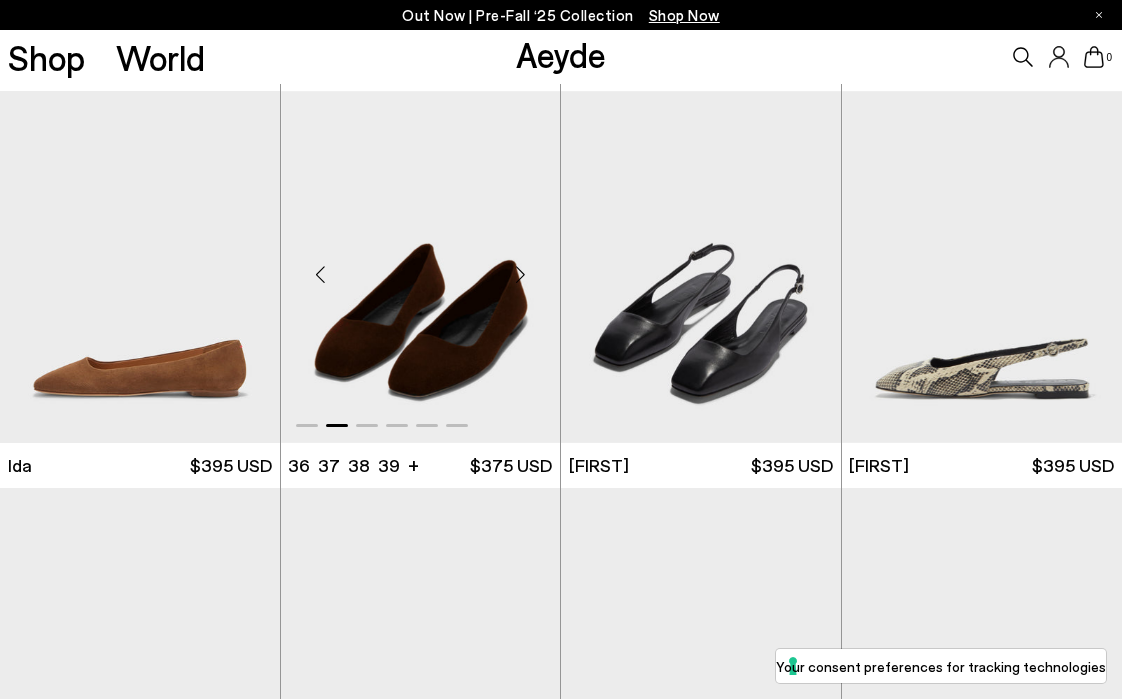 click at bounding box center (520, 275) 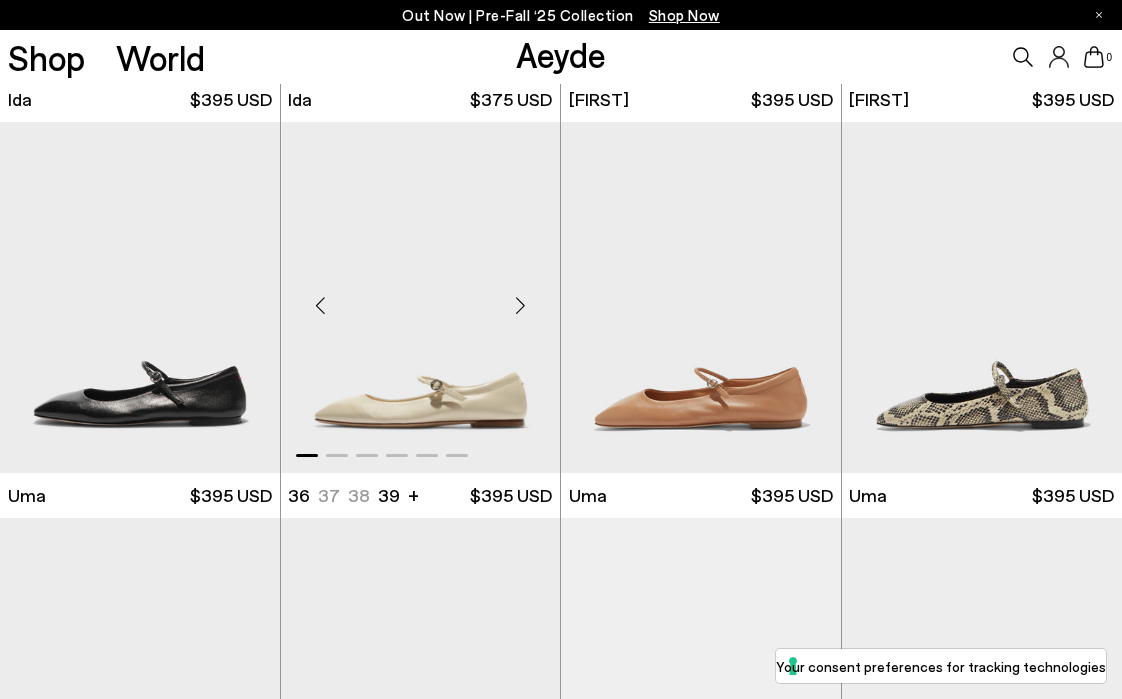 scroll, scrollTop: 2364, scrollLeft: 0, axis: vertical 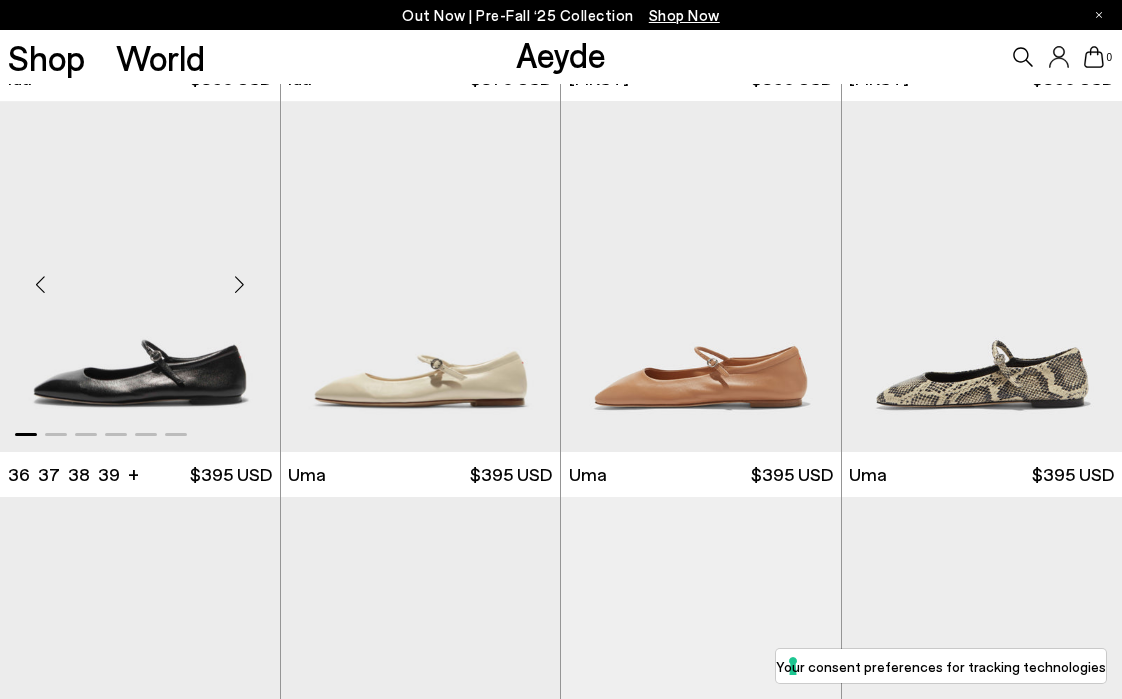 click at bounding box center [240, 284] 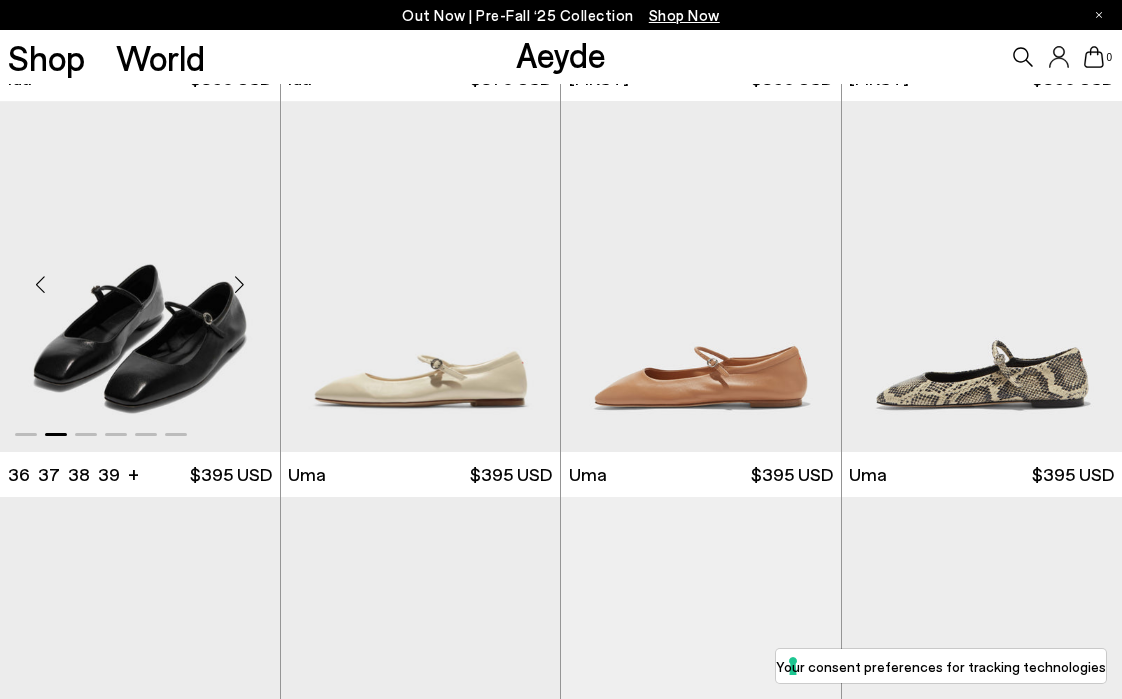 click at bounding box center (240, 284) 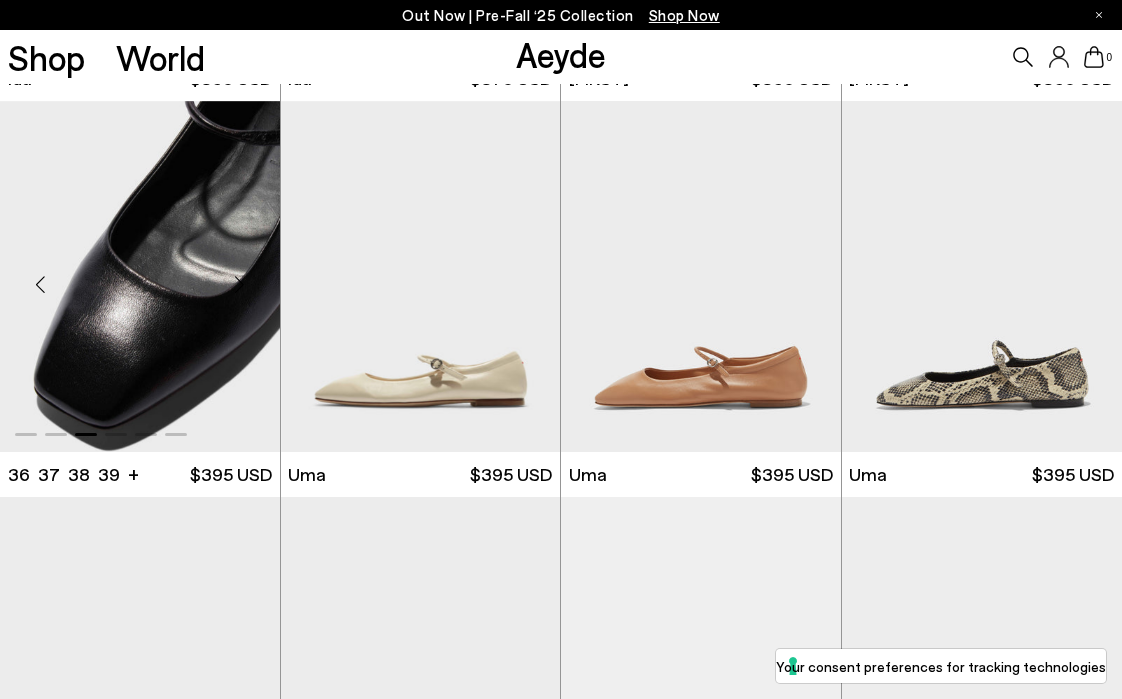 click at bounding box center (140, 277) 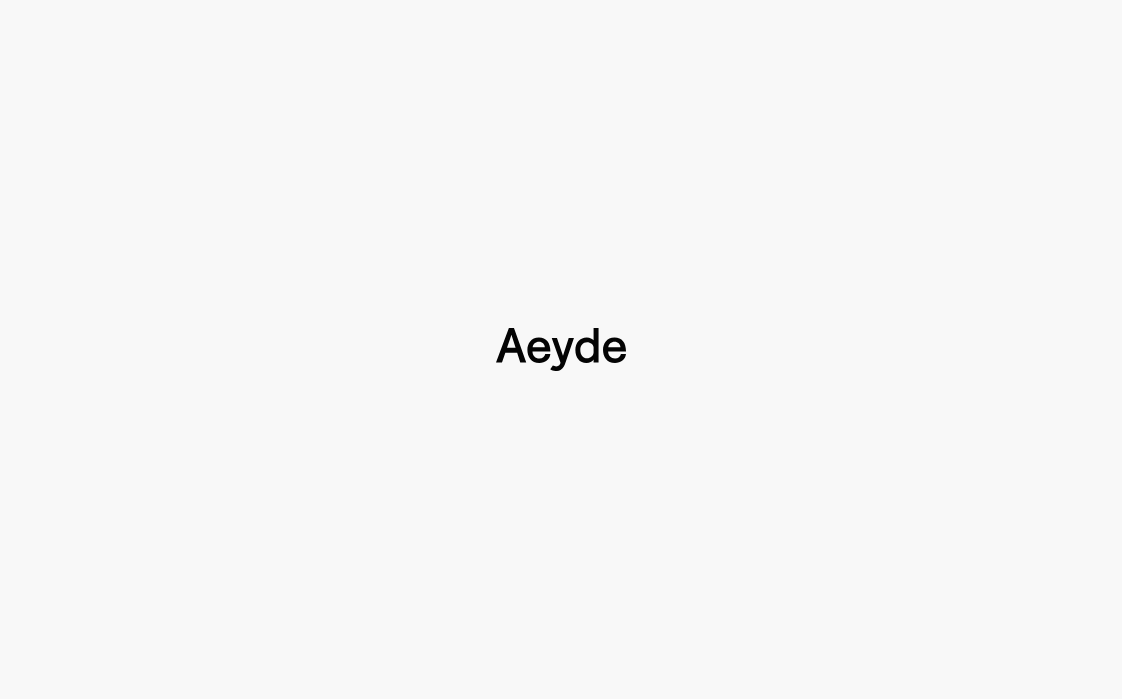 scroll, scrollTop: 0, scrollLeft: 0, axis: both 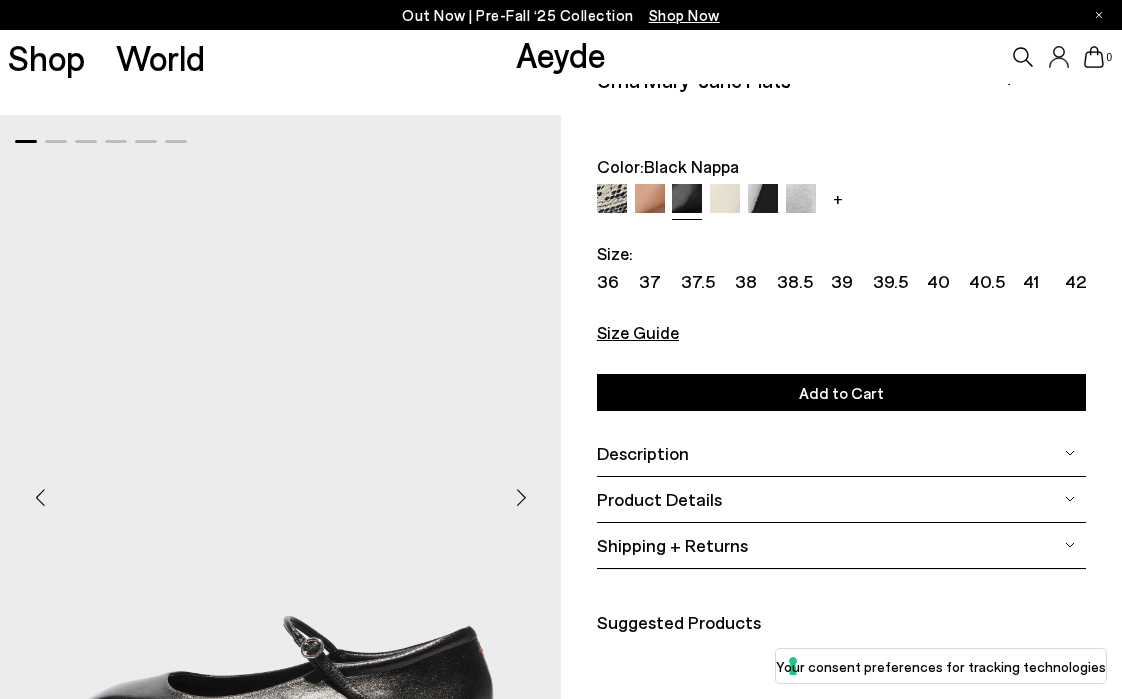type 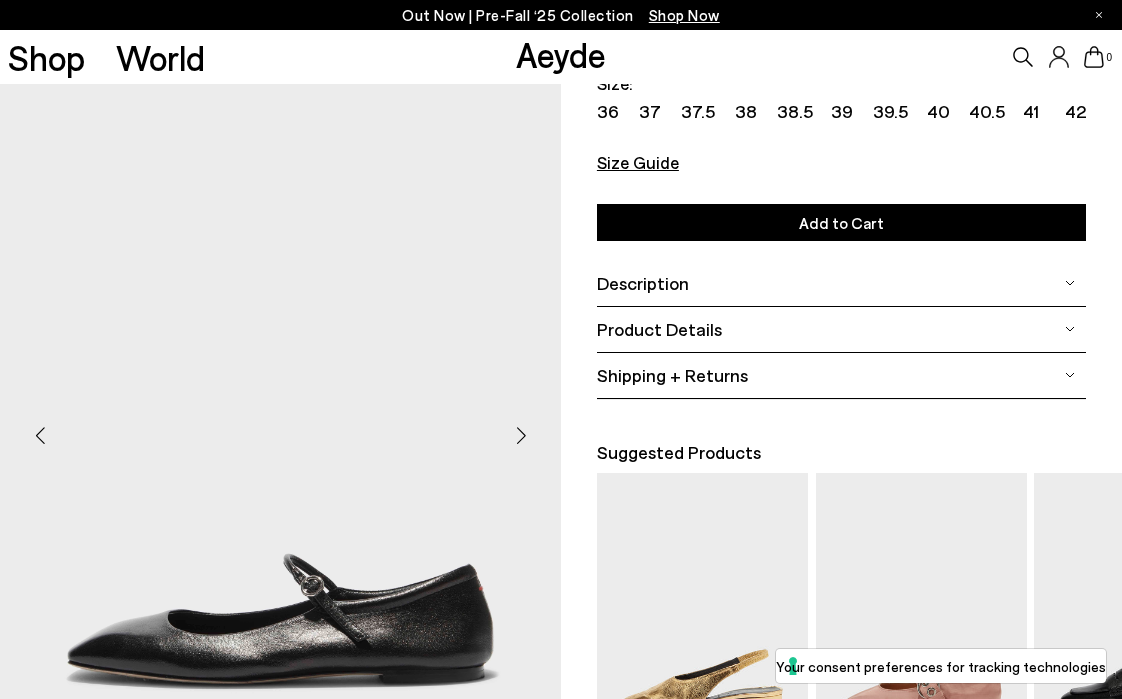 scroll, scrollTop: 229, scrollLeft: 0, axis: vertical 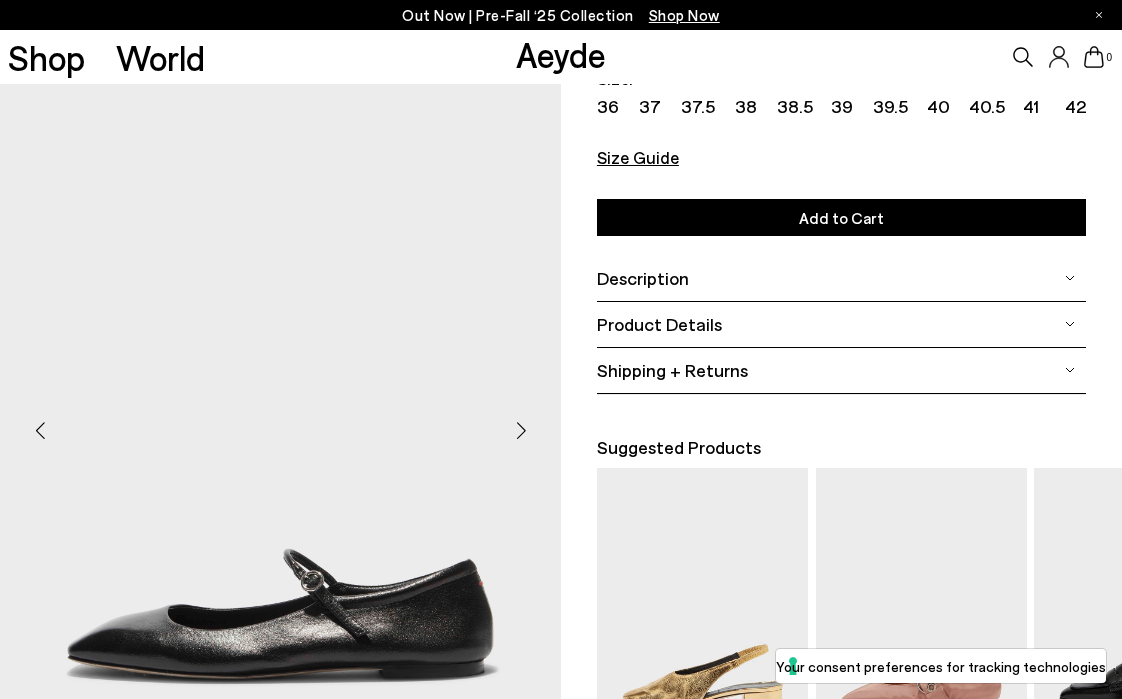click at bounding box center [521, 430] 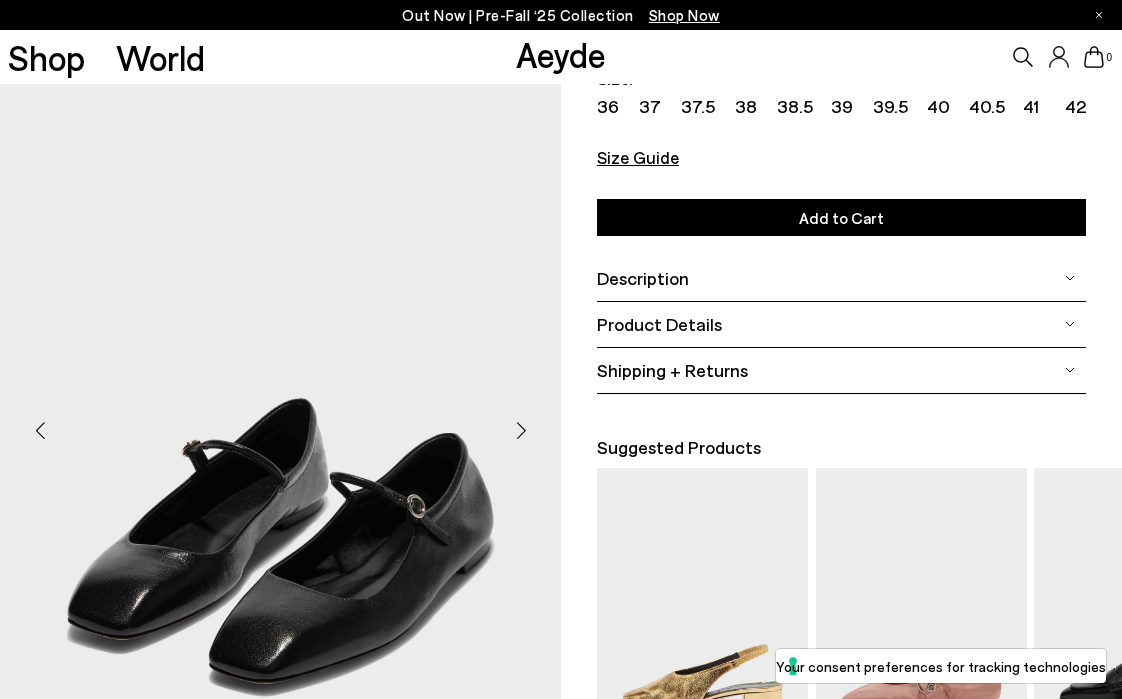 click at bounding box center (521, 430) 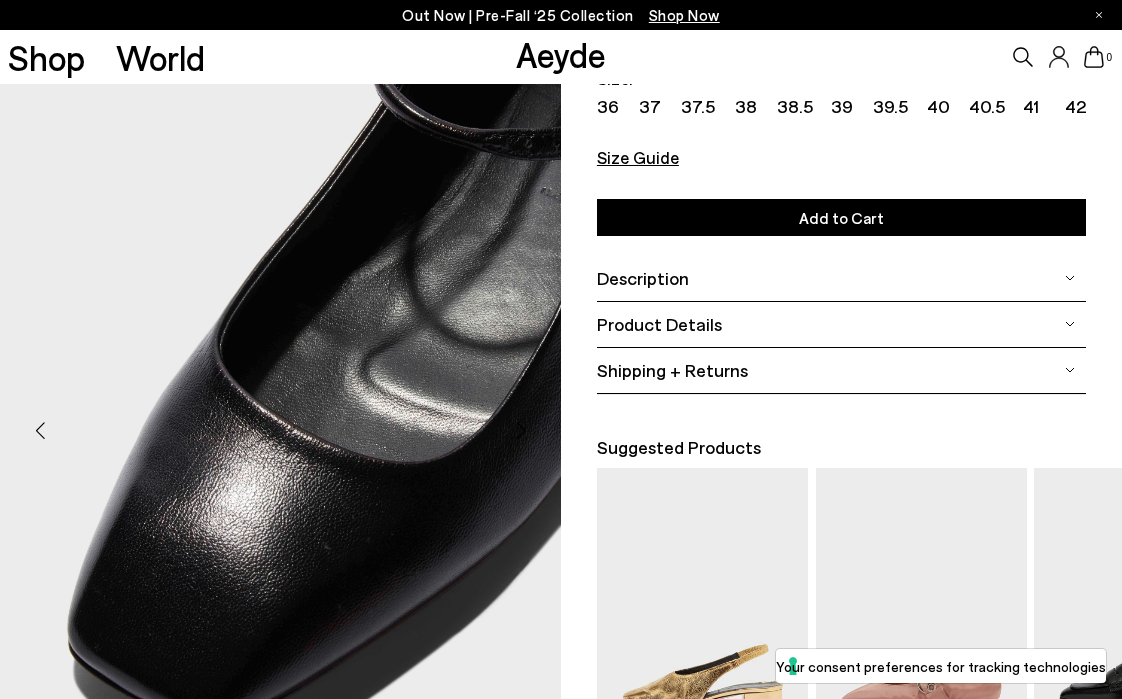 click at bounding box center [521, 430] 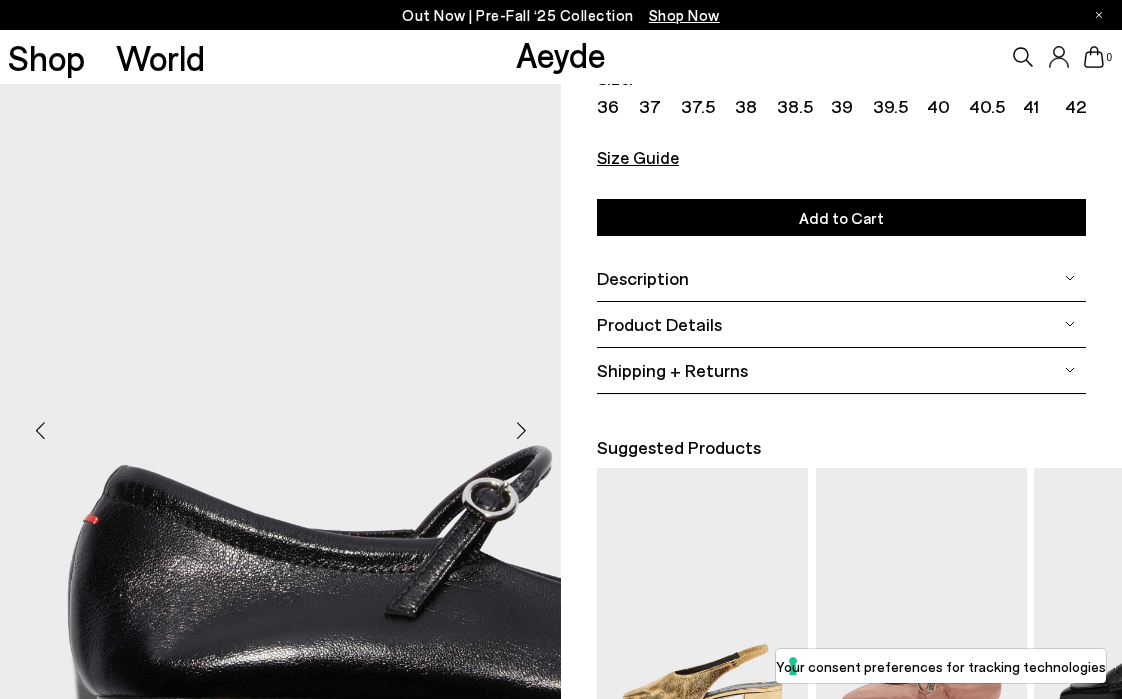 click at bounding box center (521, 430) 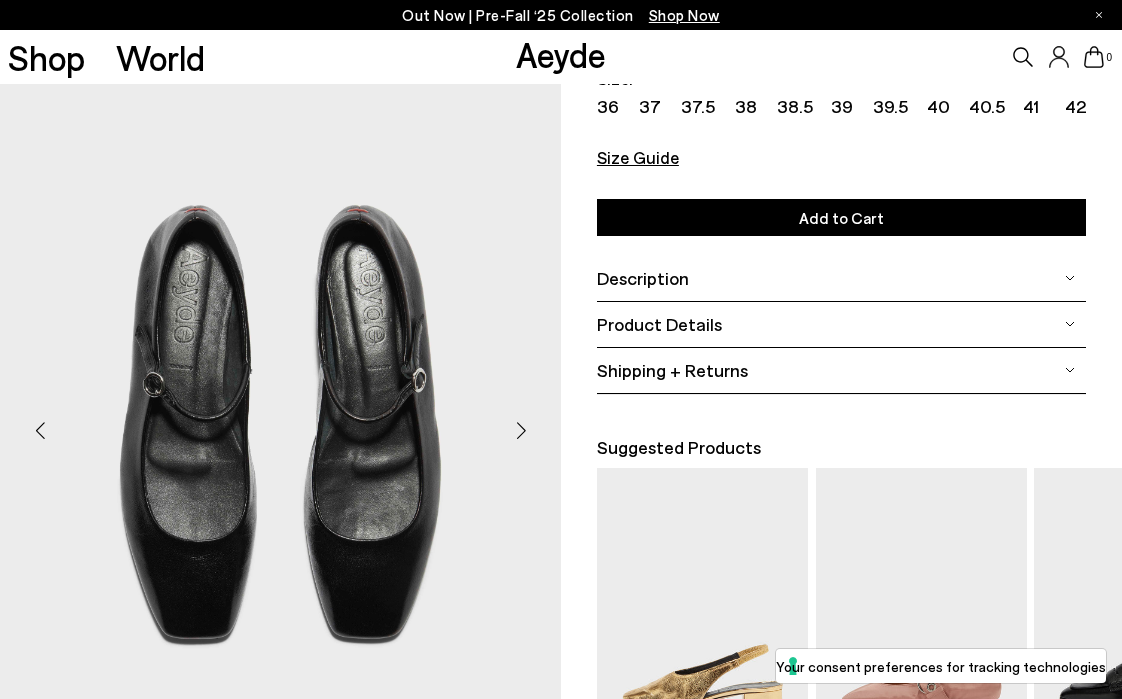click at bounding box center [521, 430] 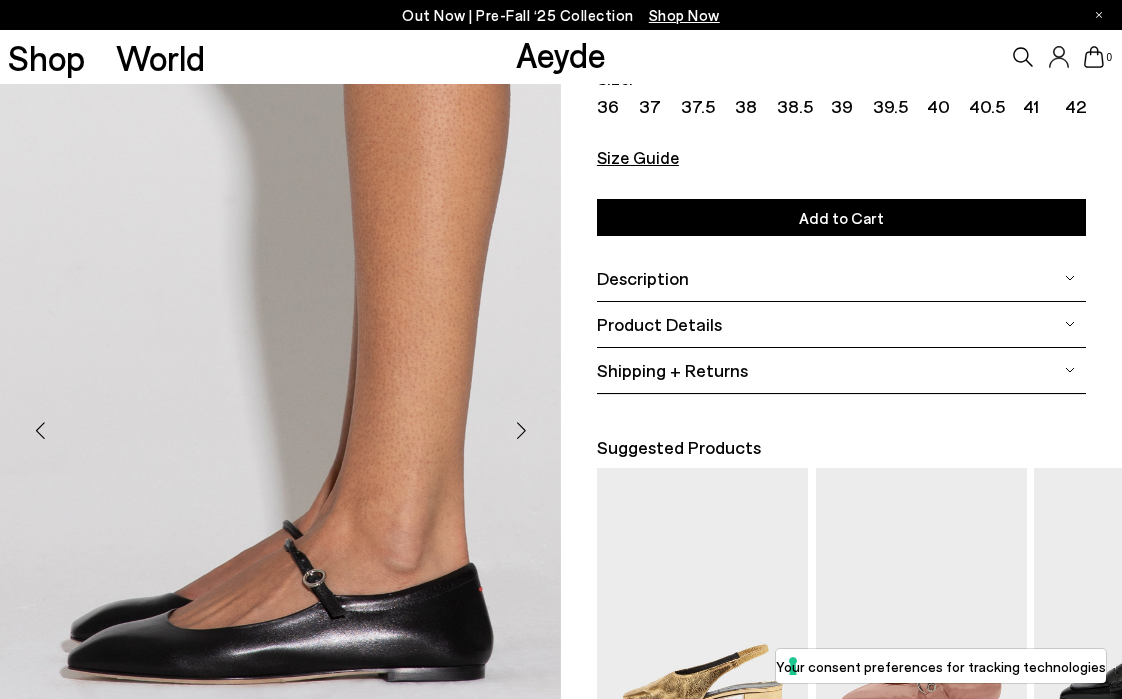click at bounding box center (521, 430) 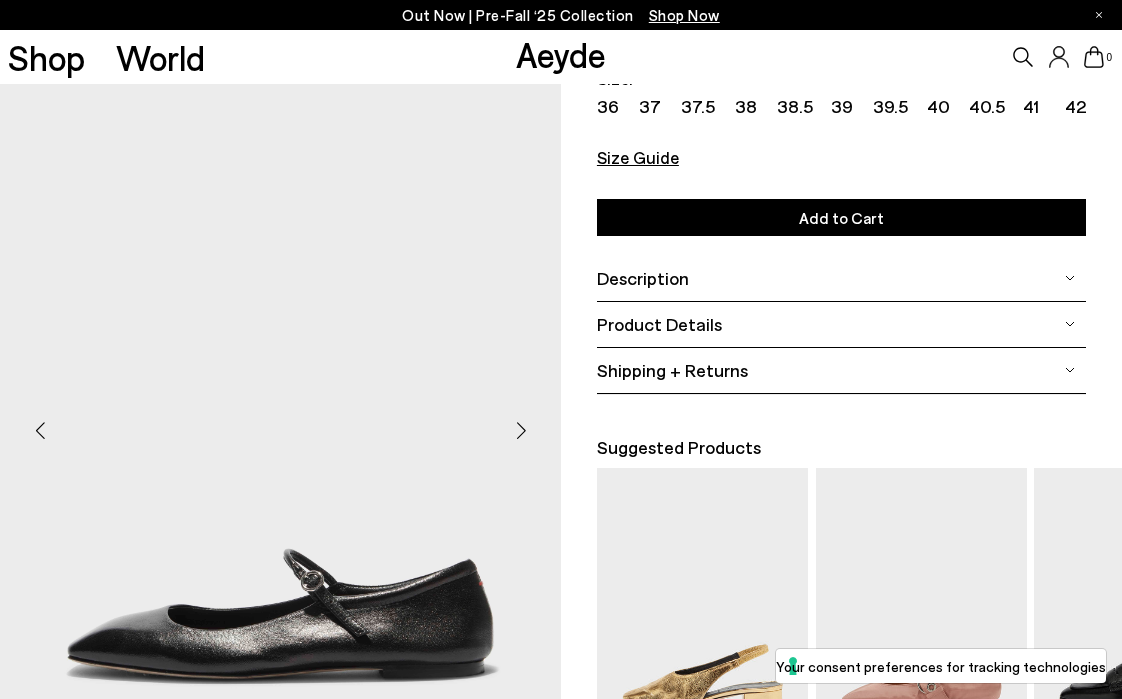 click at bounding box center [521, 430] 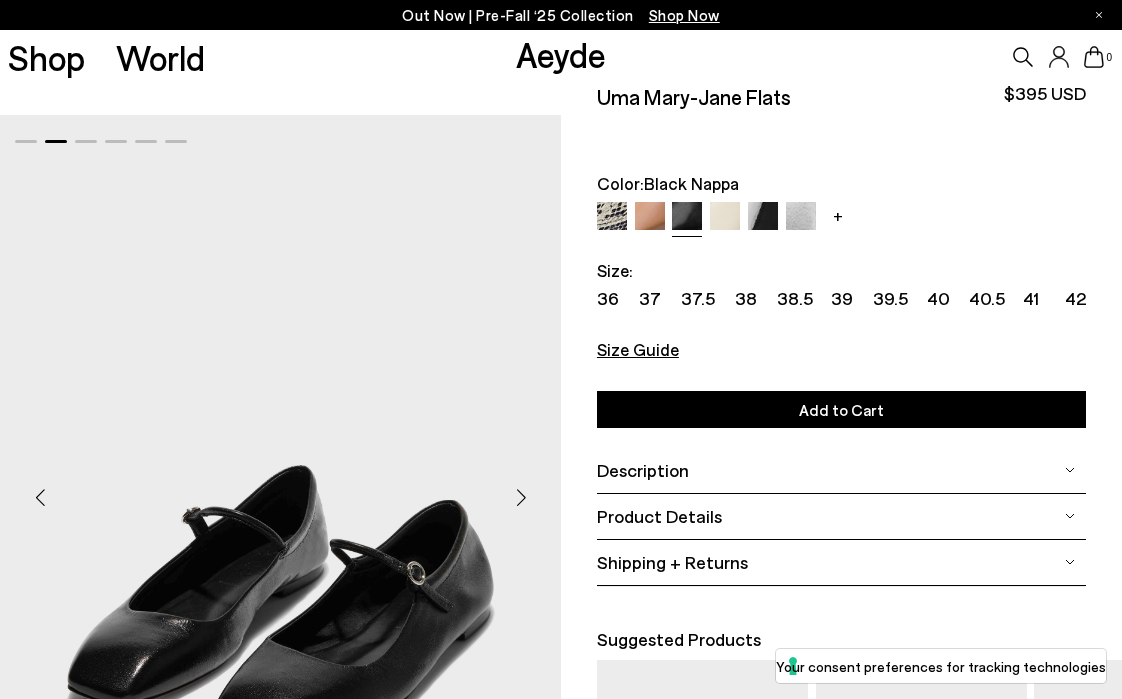 scroll, scrollTop: 0, scrollLeft: 0, axis: both 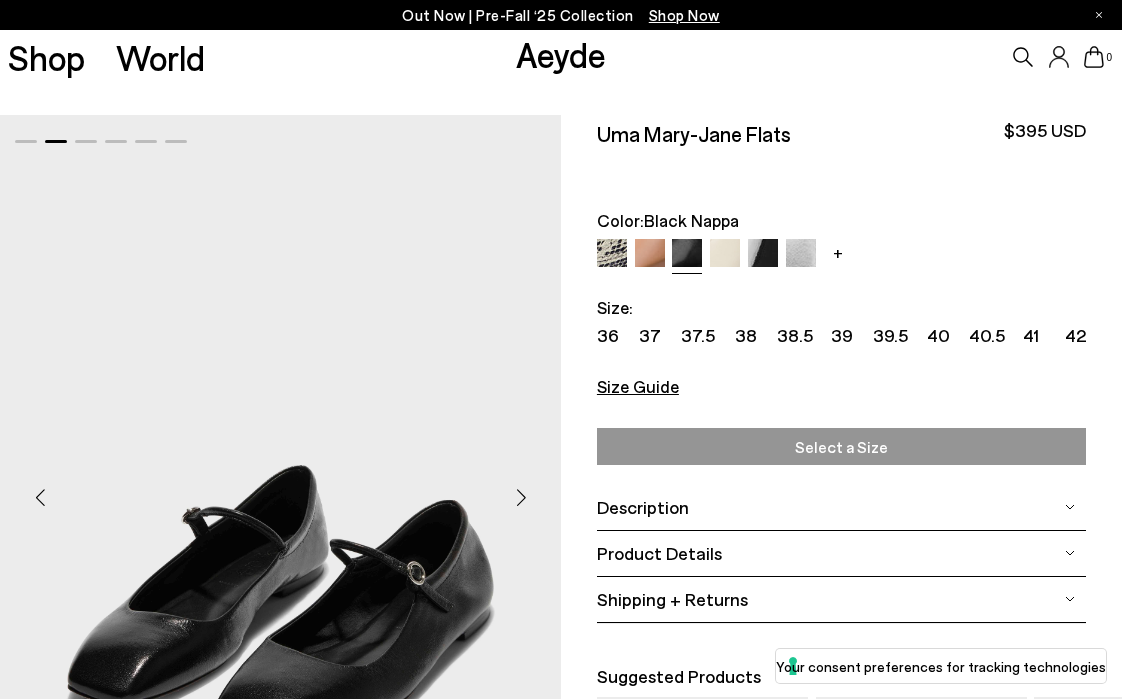 click on "Select a Size" at bounding box center [841, 446] 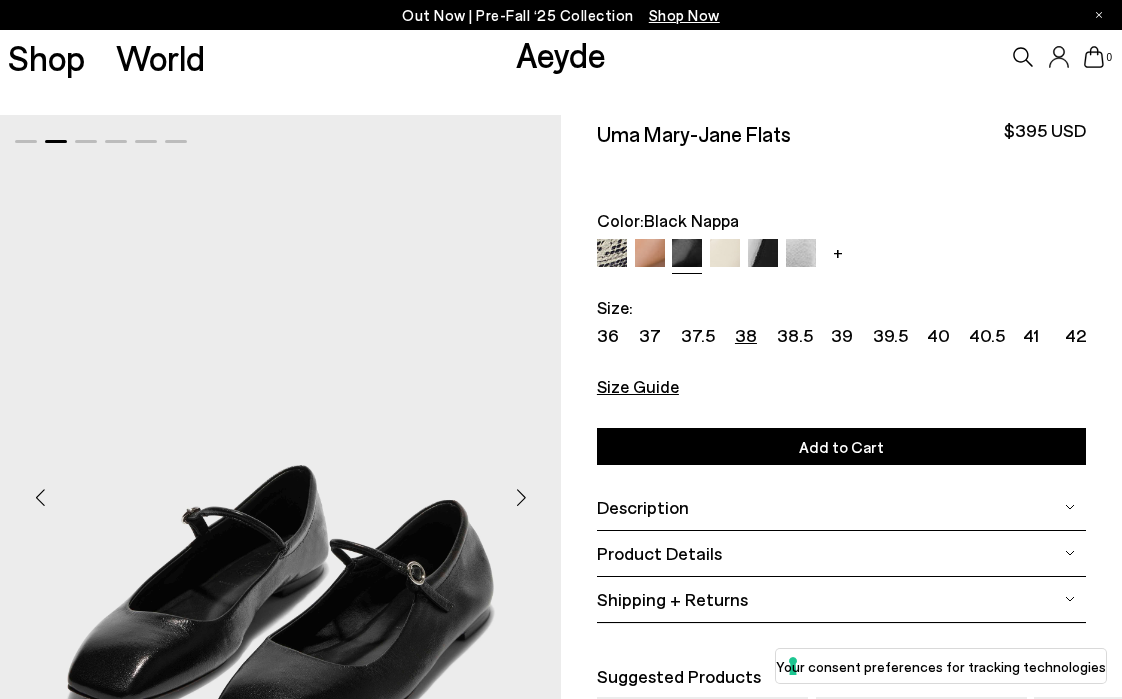 click on "38" at bounding box center (746, 335) 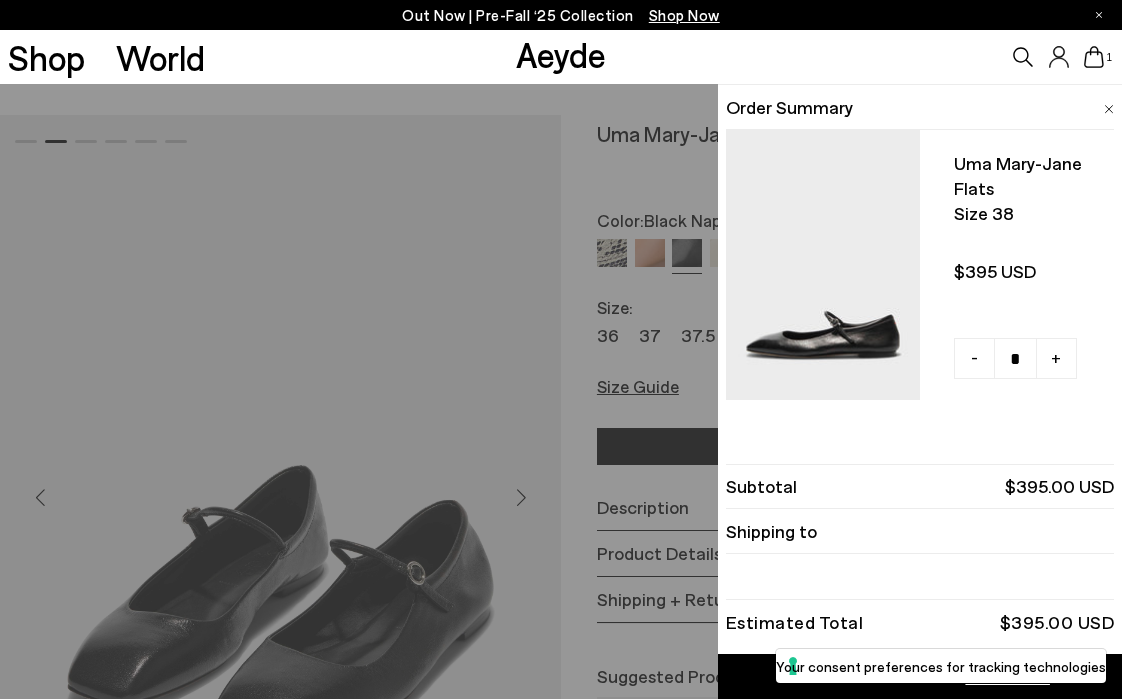 click at bounding box center (1109, 106) 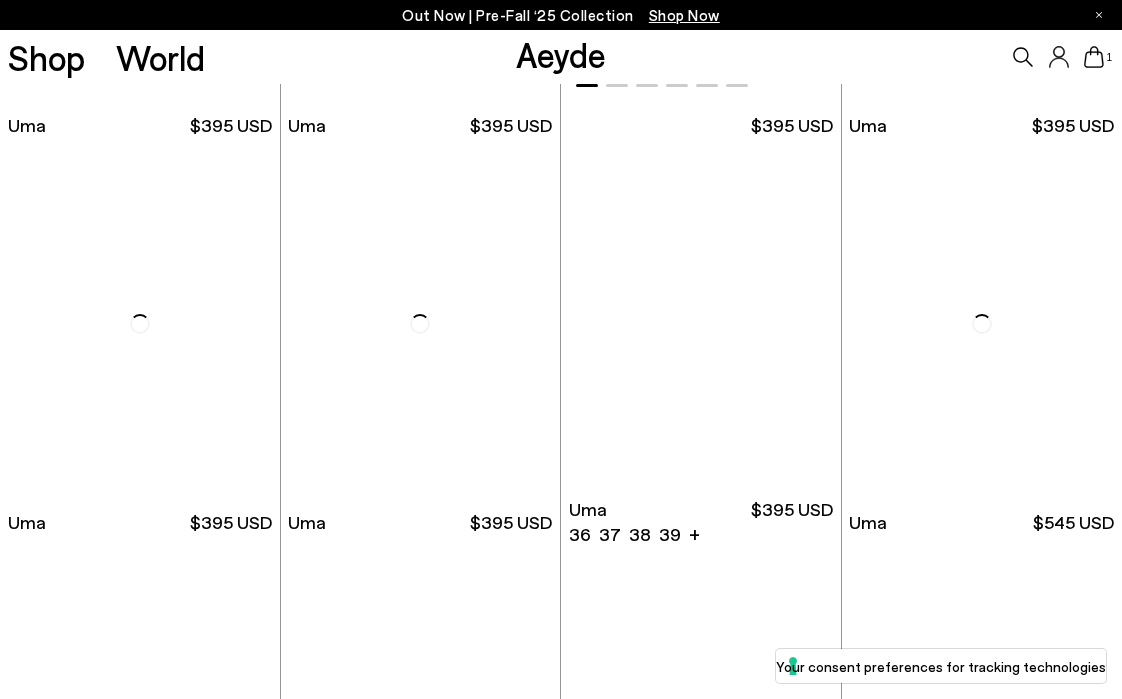 scroll, scrollTop: 2840, scrollLeft: 0, axis: vertical 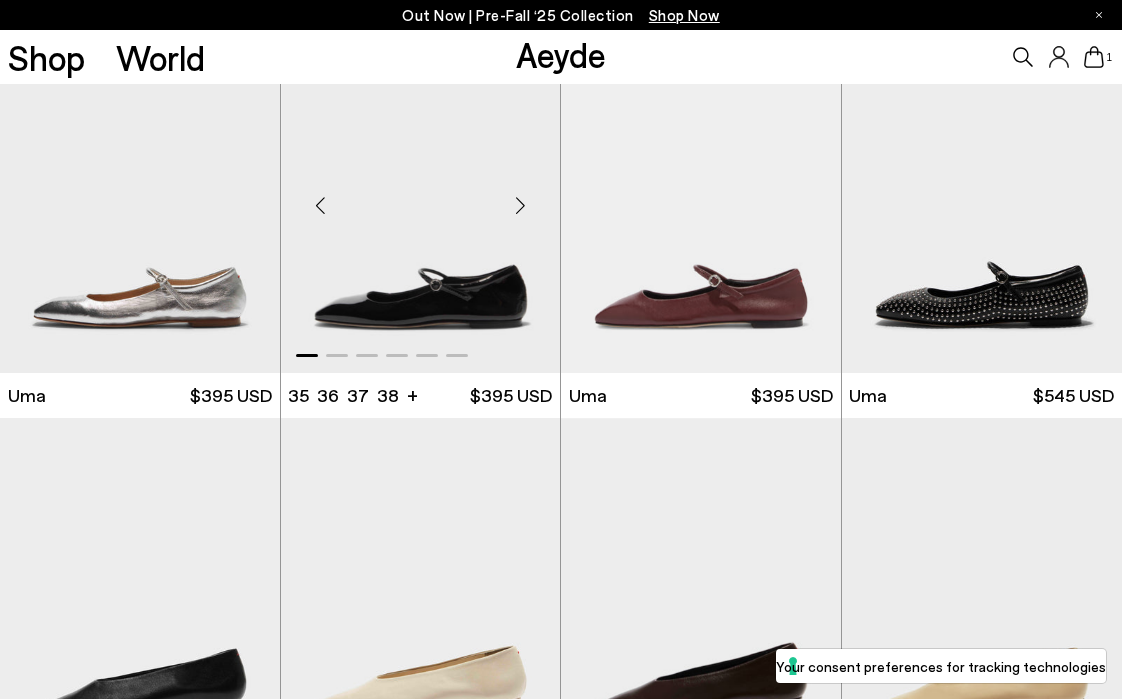 click at bounding box center [520, 205] 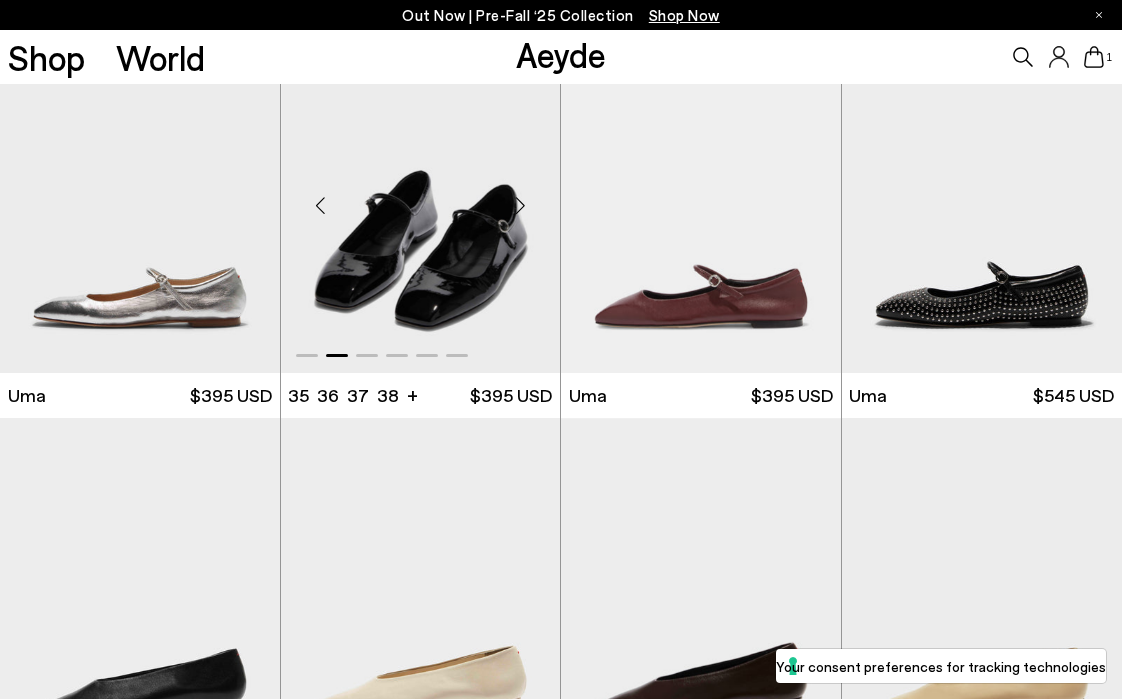 click at bounding box center (520, 205) 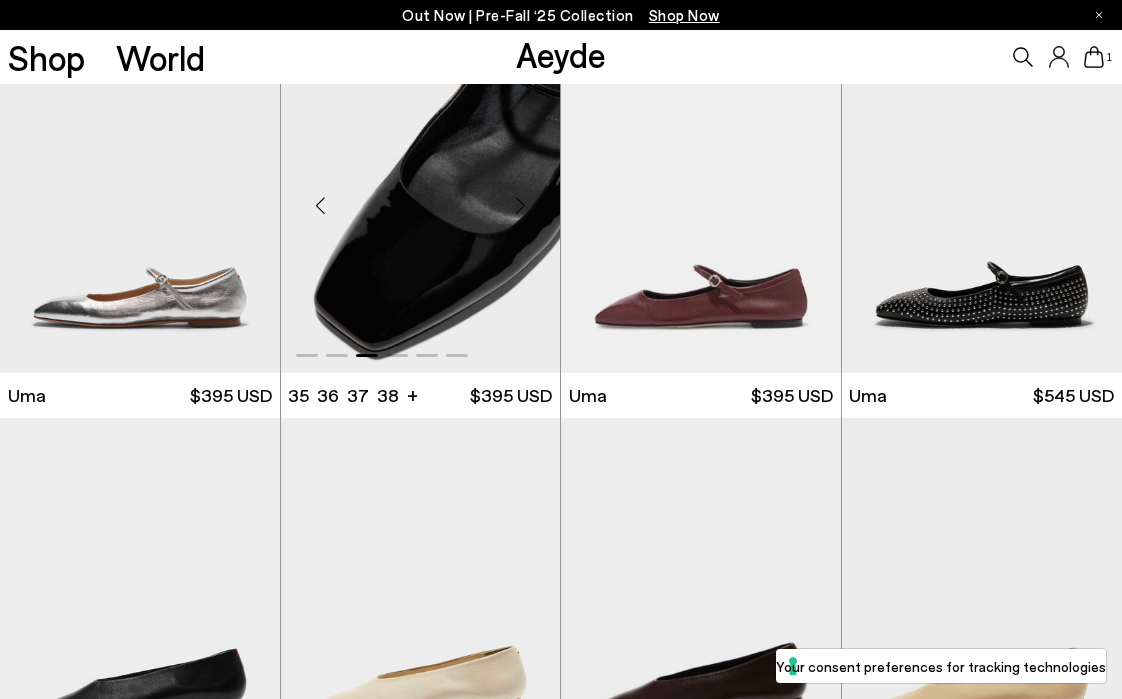 click at bounding box center (520, 205) 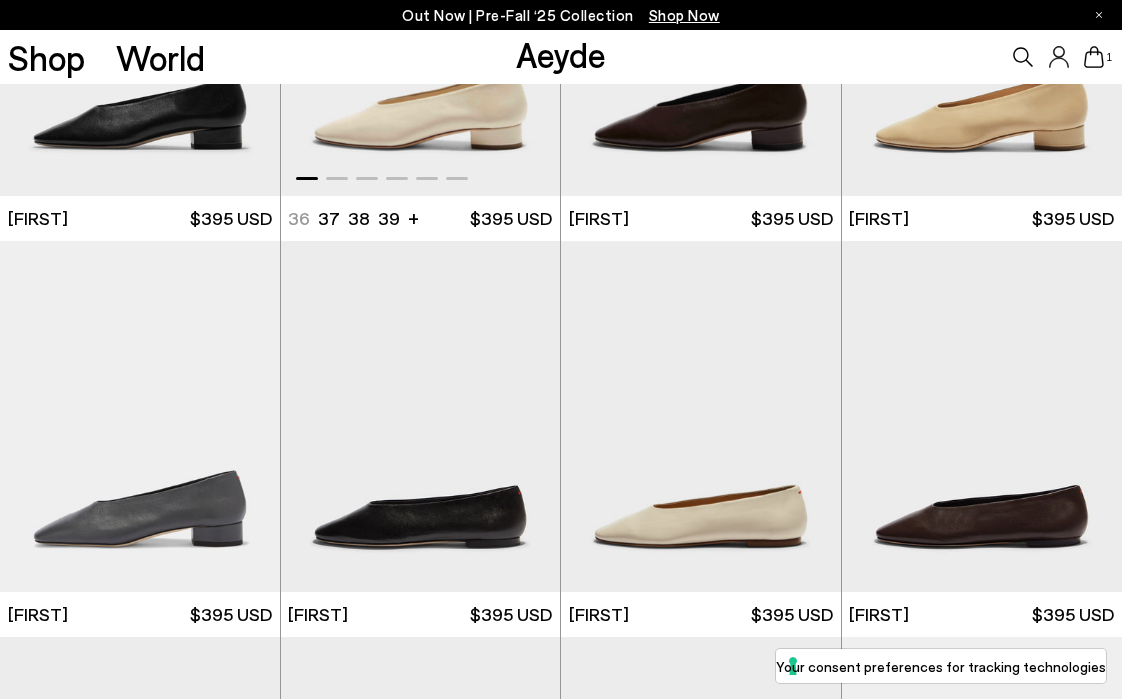 scroll, scrollTop: 3455, scrollLeft: 0, axis: vertical 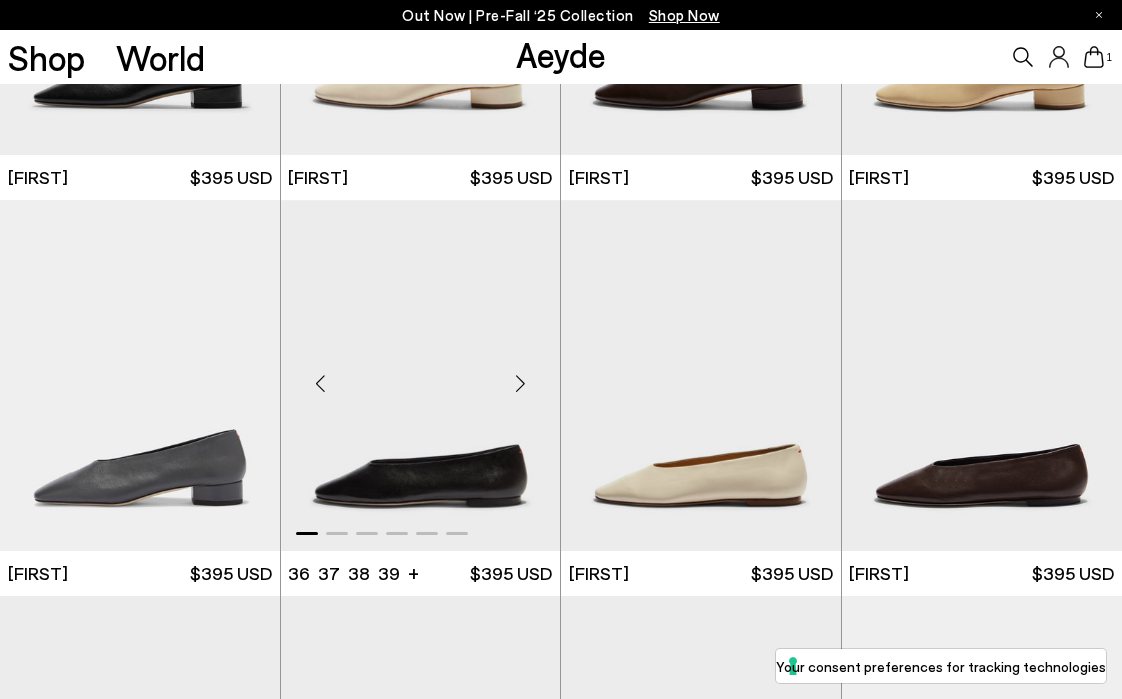 click at bounding box center (520, 383) 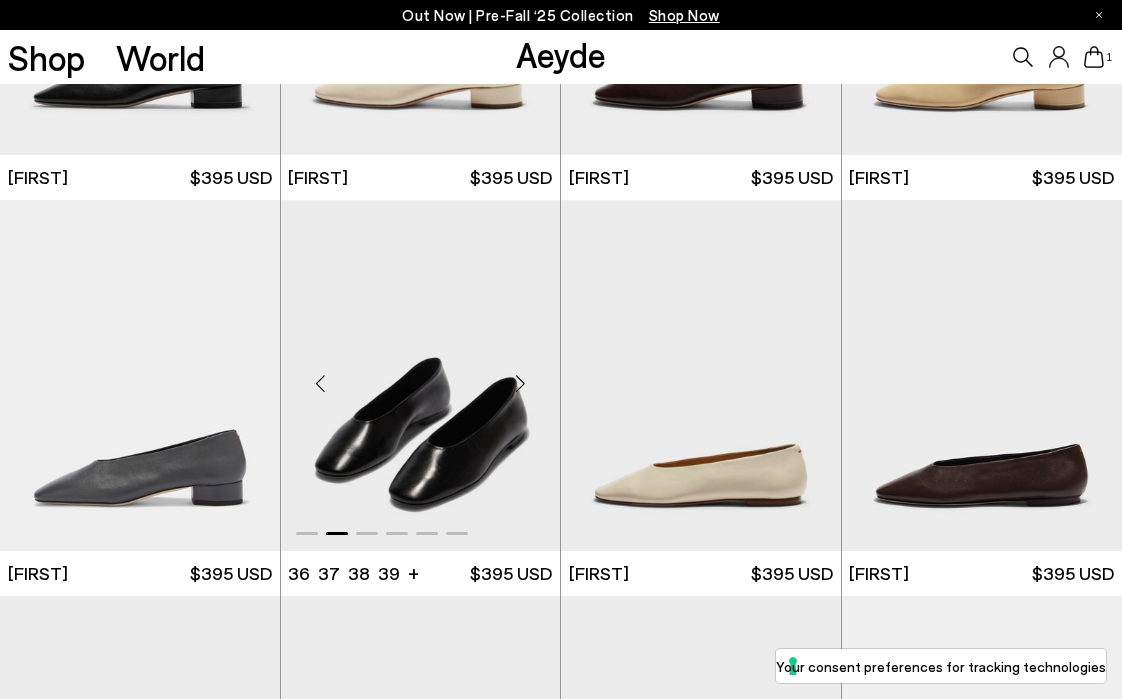 click at bounding box center [520, 383] 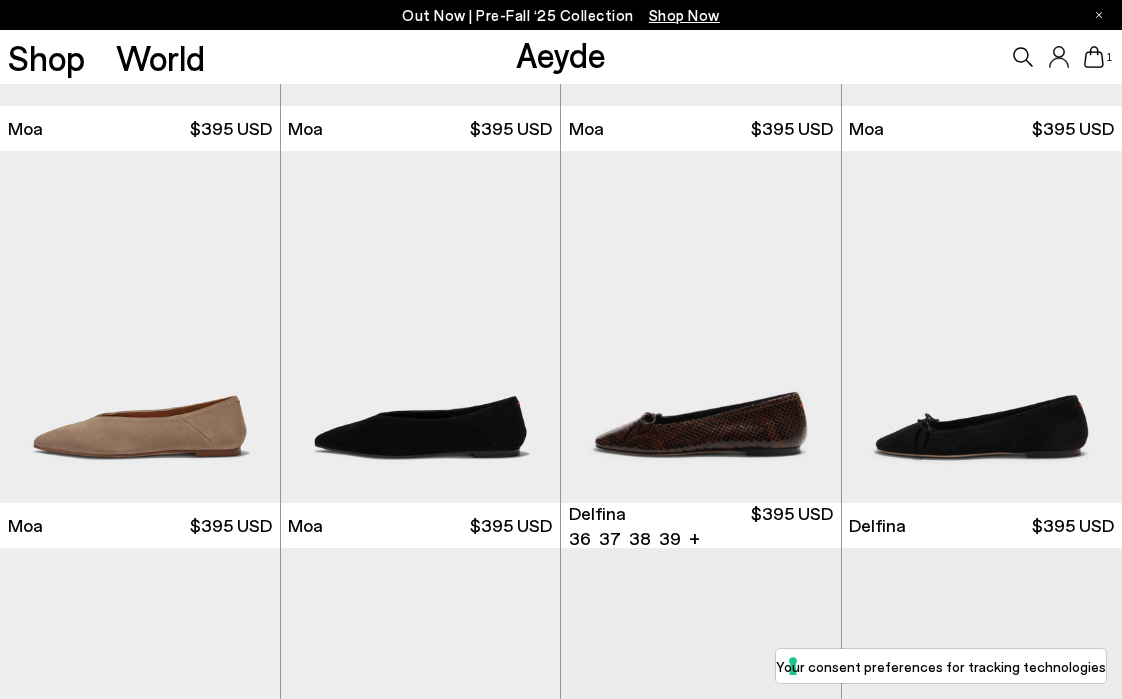scroll, scrollTop: 5094, scrollLeft: 0, axis: vertical 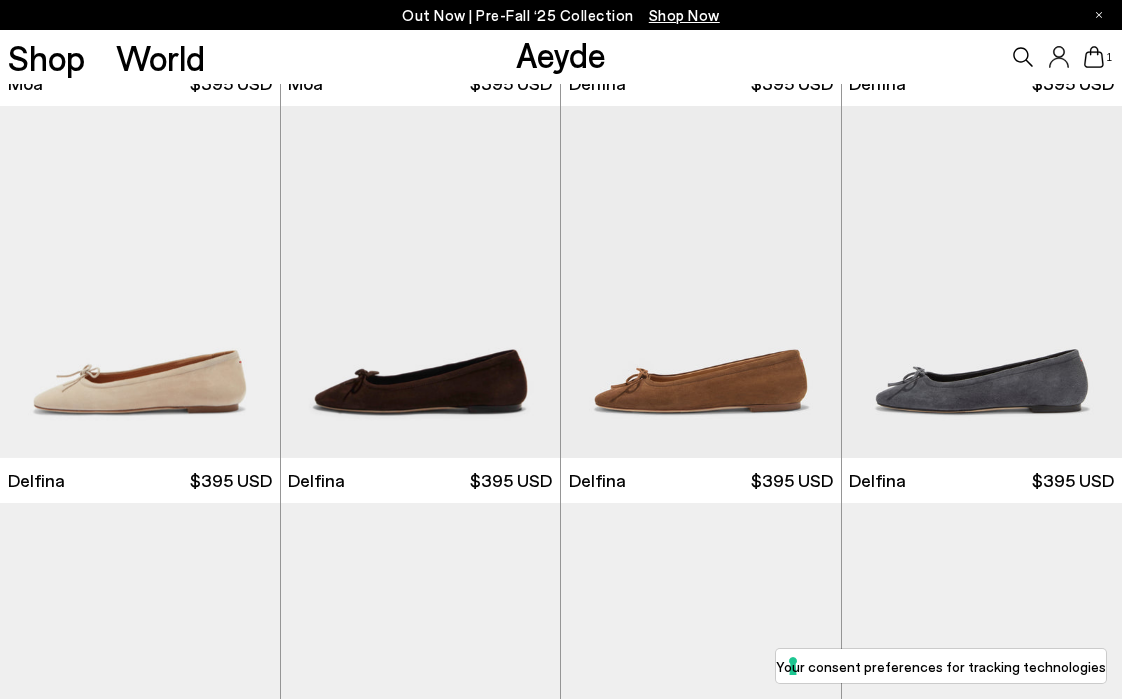 click 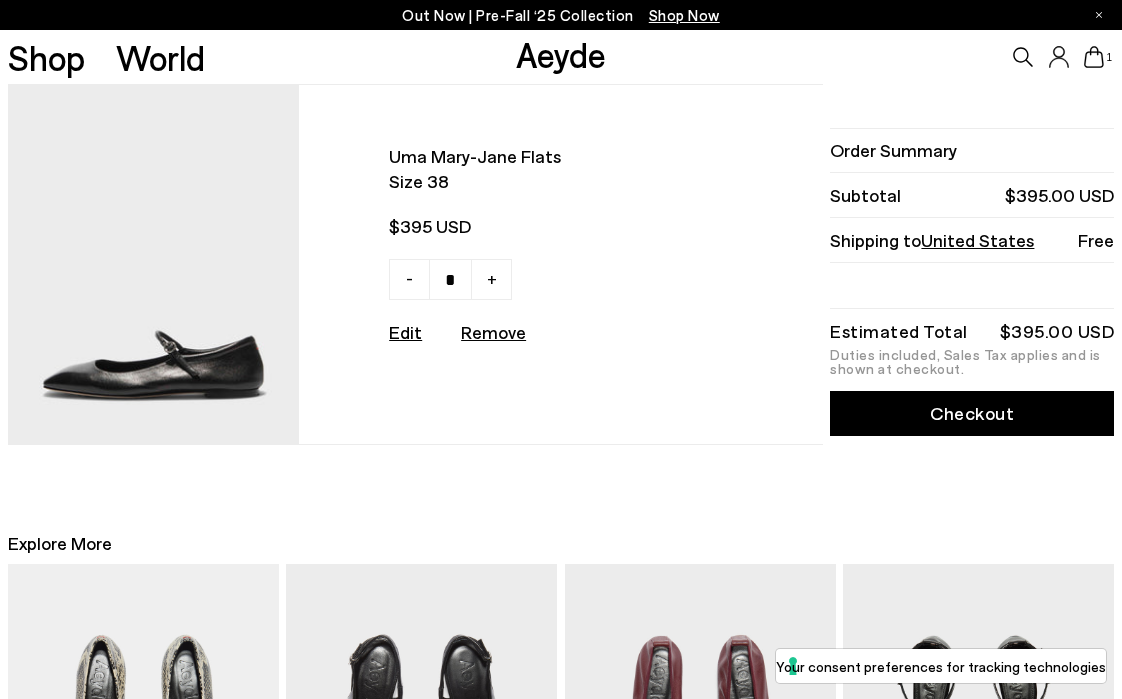 scroll, scrollTop: 0, scrollLeft: 0, axis: both 